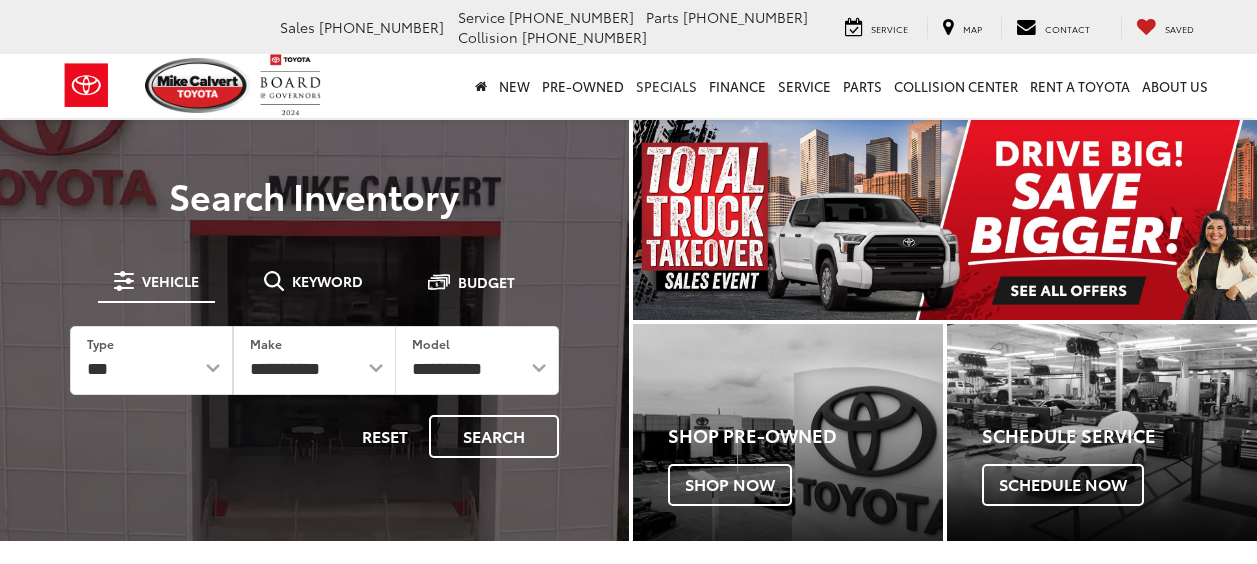 scroll, scrollTop: 0, scrollLeft: 0, axis: both 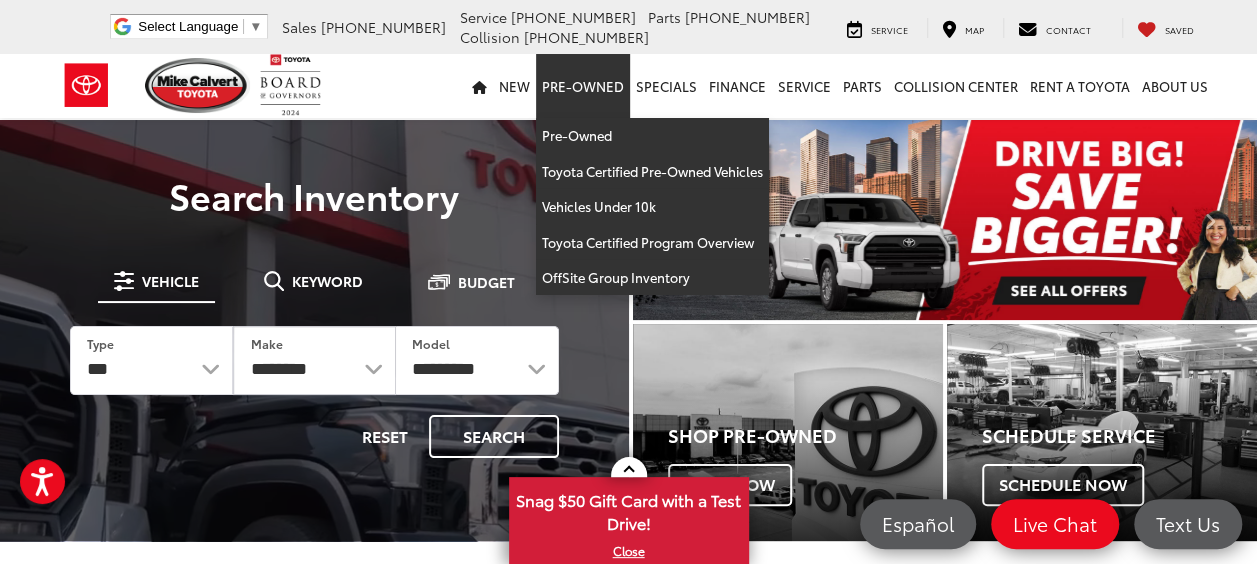 click on "Pre-Owned" at bounding box center [583, 86] 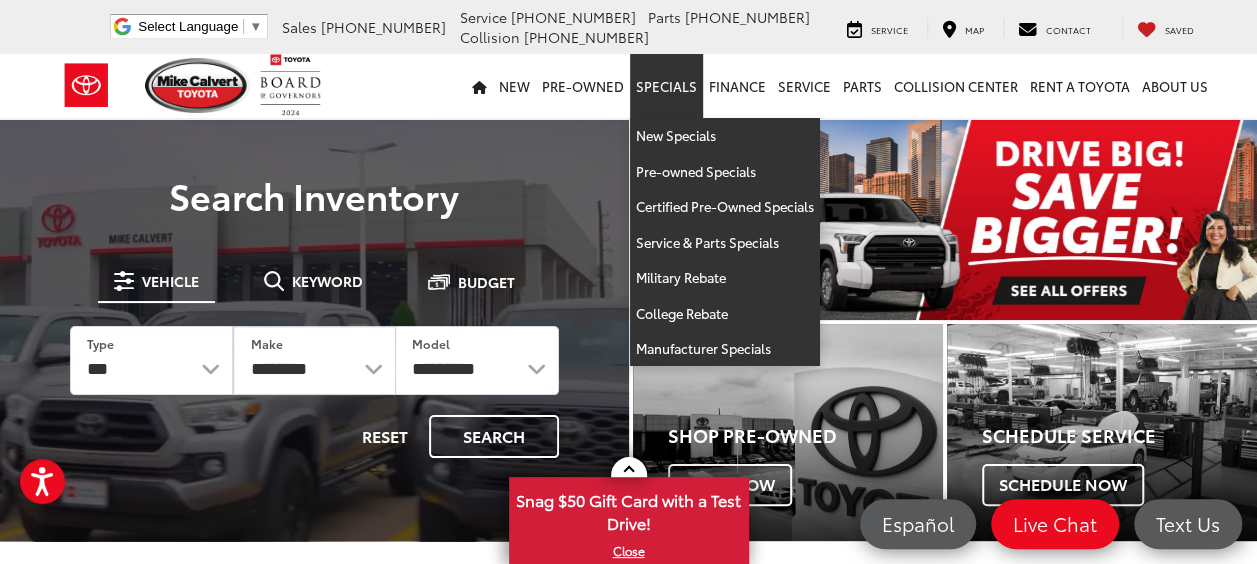 scroll, scrollTop: 0, scrollLeft: 0, axis: both 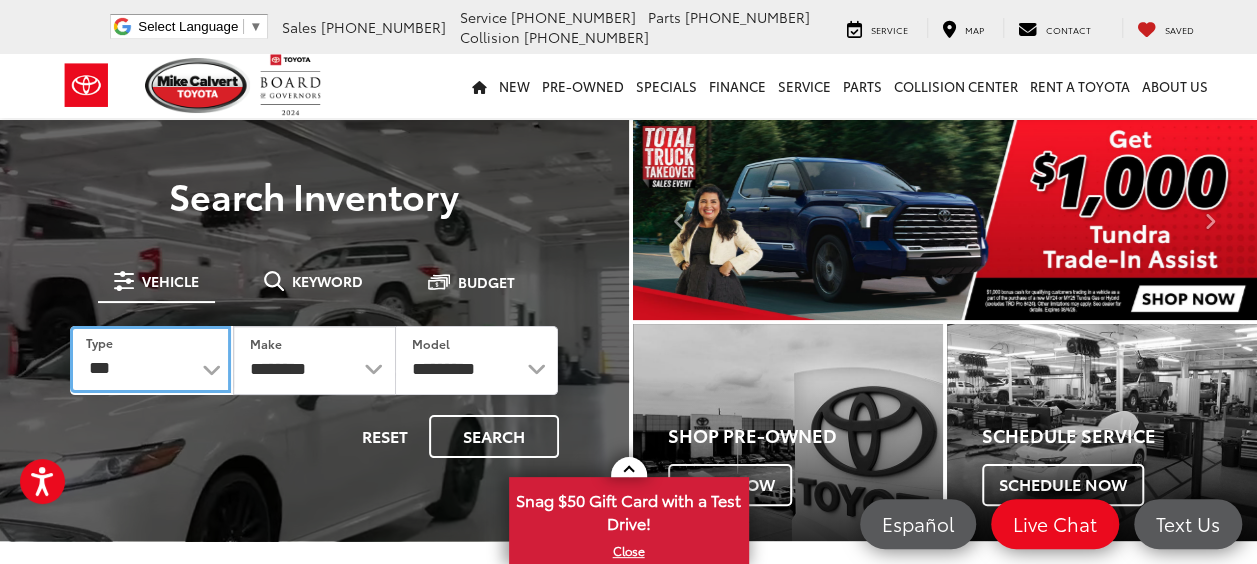 click on "***
***
****
*********" at bounding box center [150, 360] 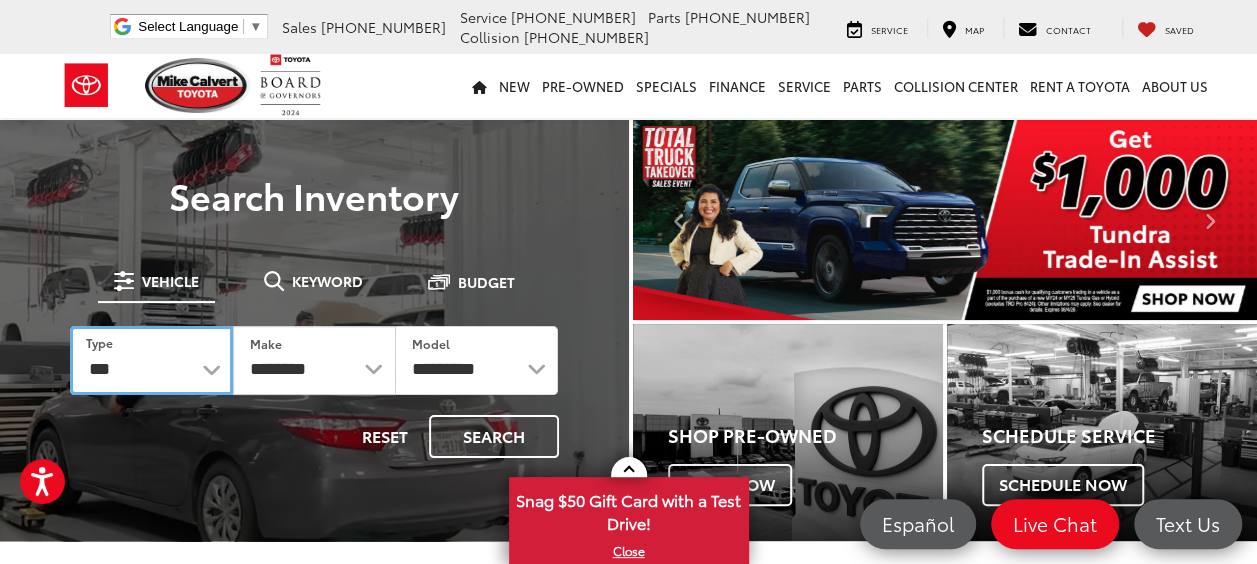 select on "******" 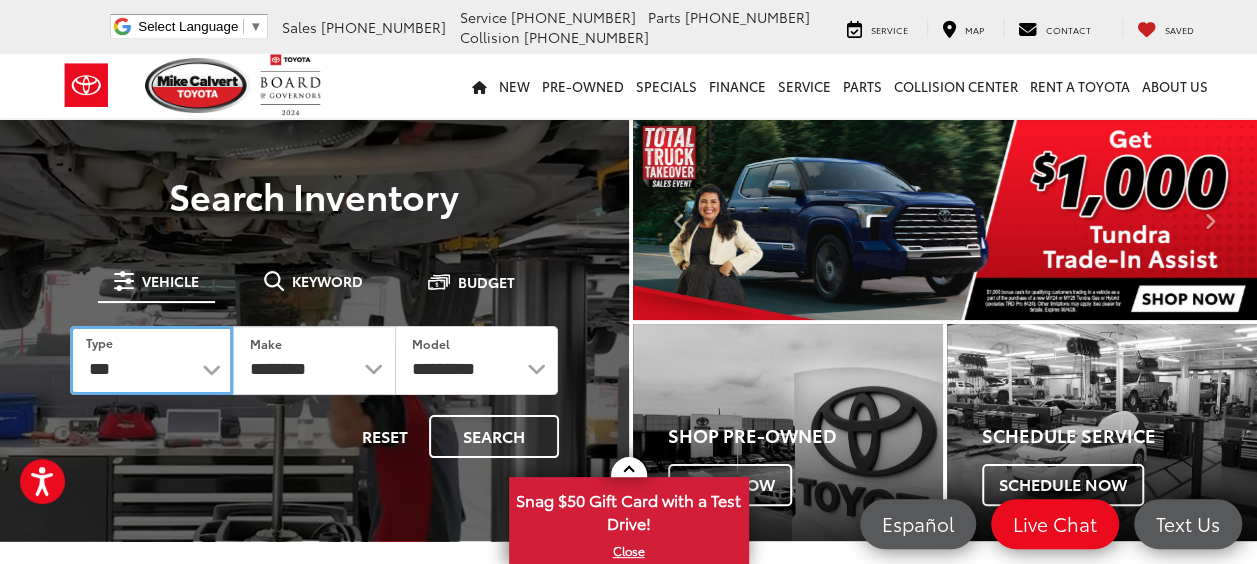 click on "***
***
****
*********" at bounding box center (151, 360) 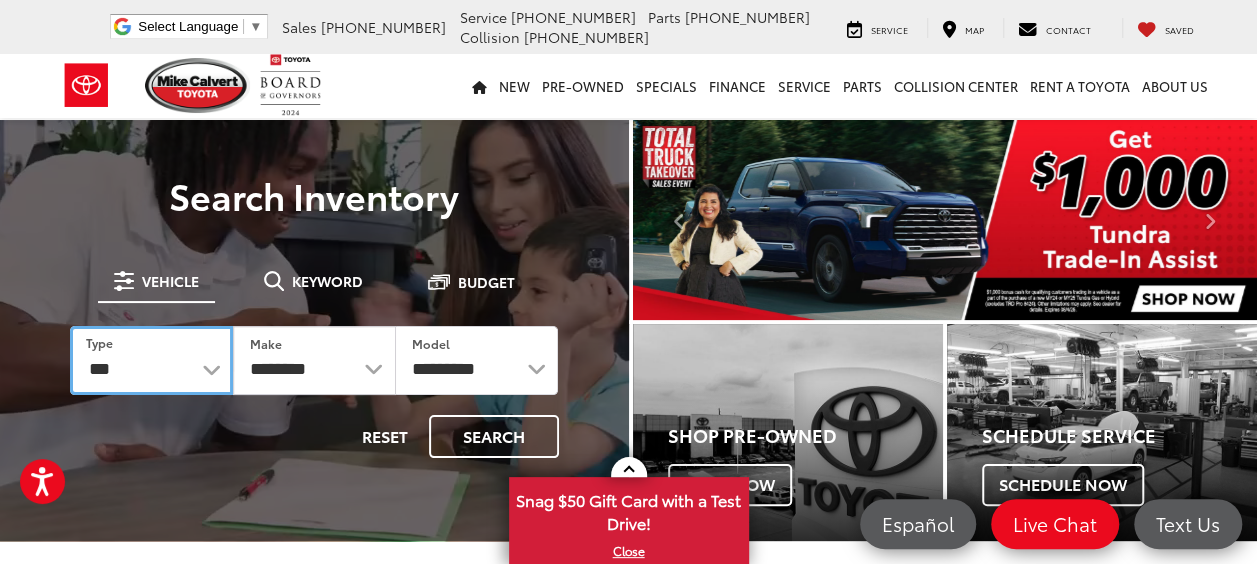 select 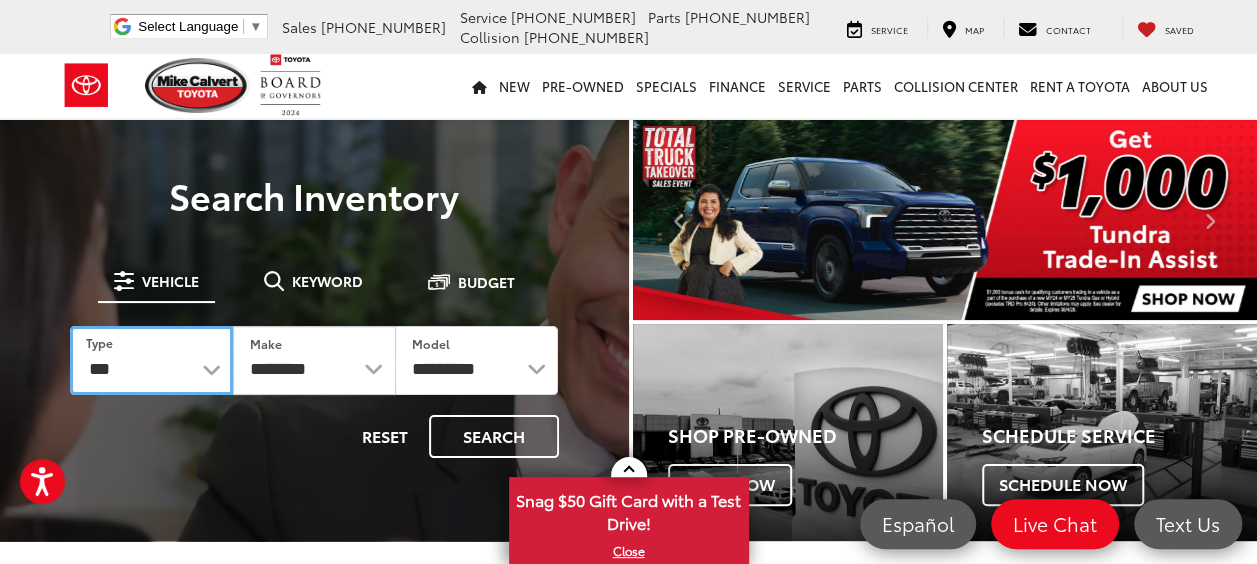 select 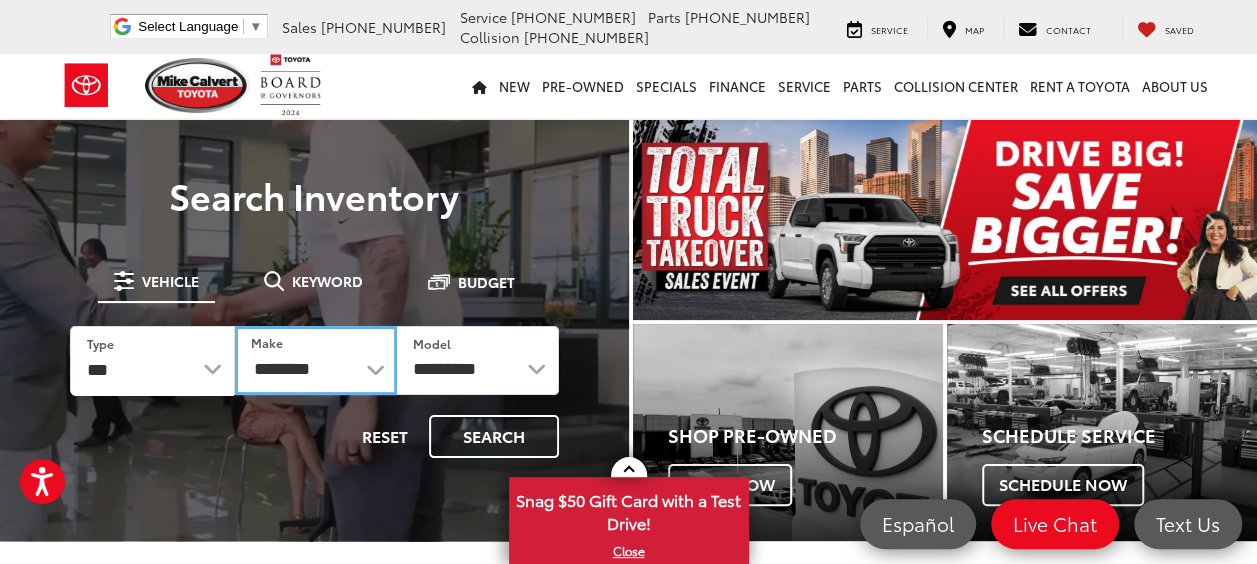 click on "**********" at bounding box center [316, 360] 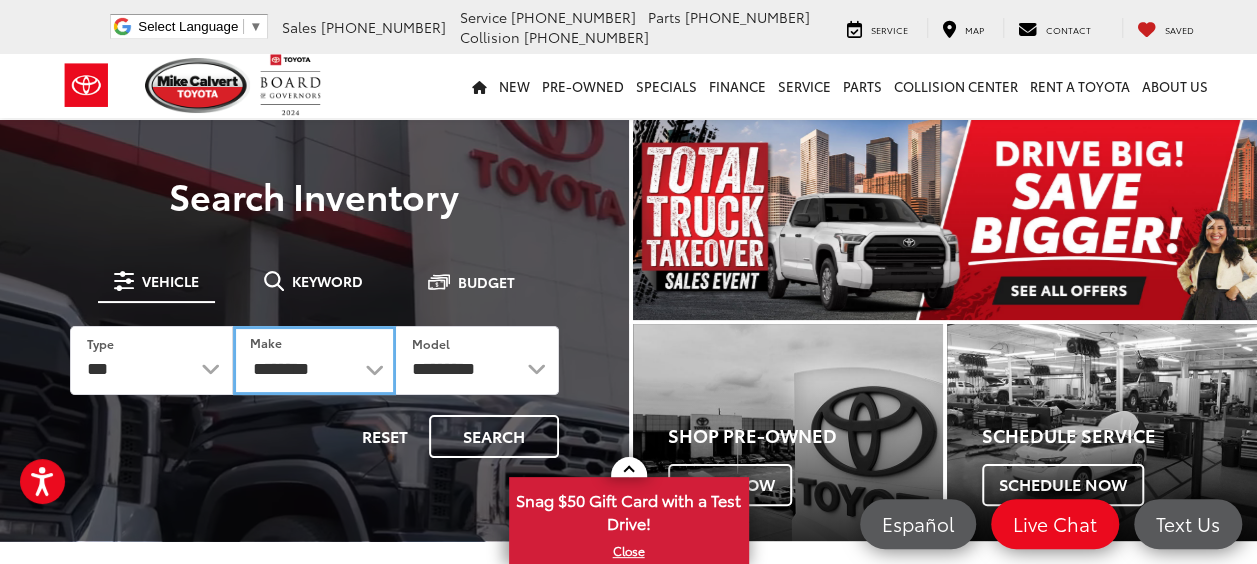 click on "**********" at bounding box center (314, 360) 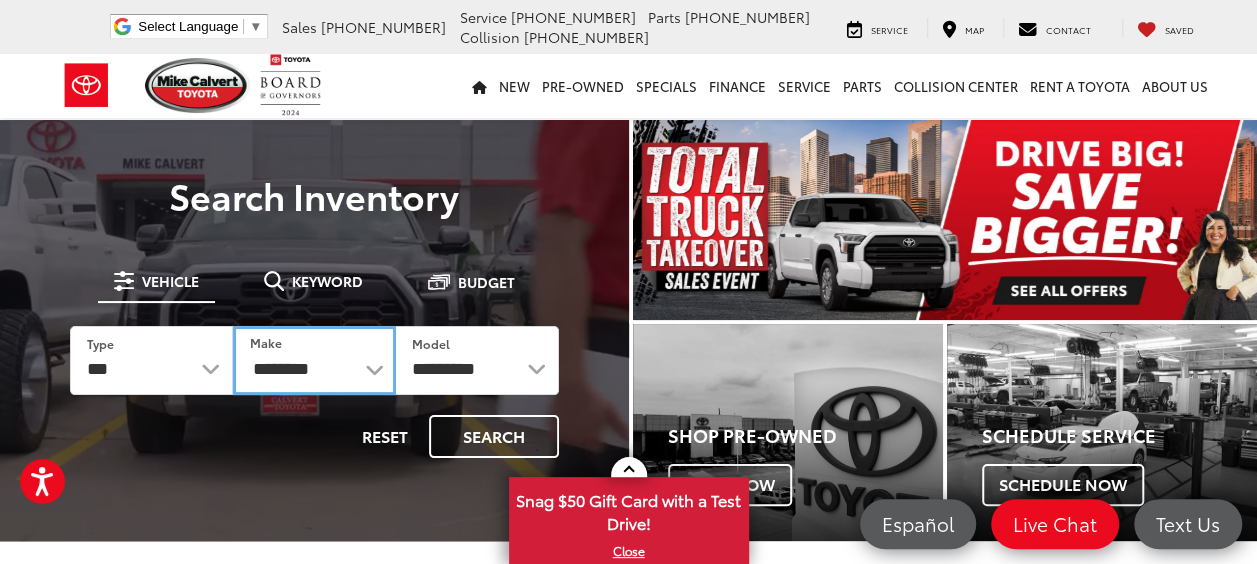click on "**********" at bounding box center (314, 360) 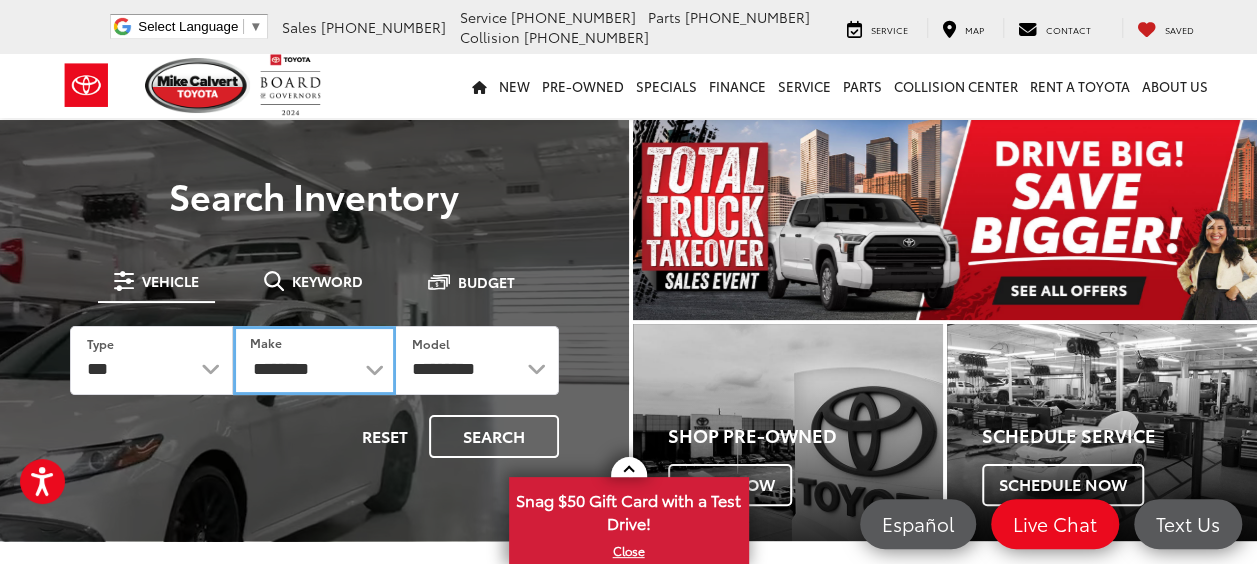 click on "**********" at bounding box center (314, 360) 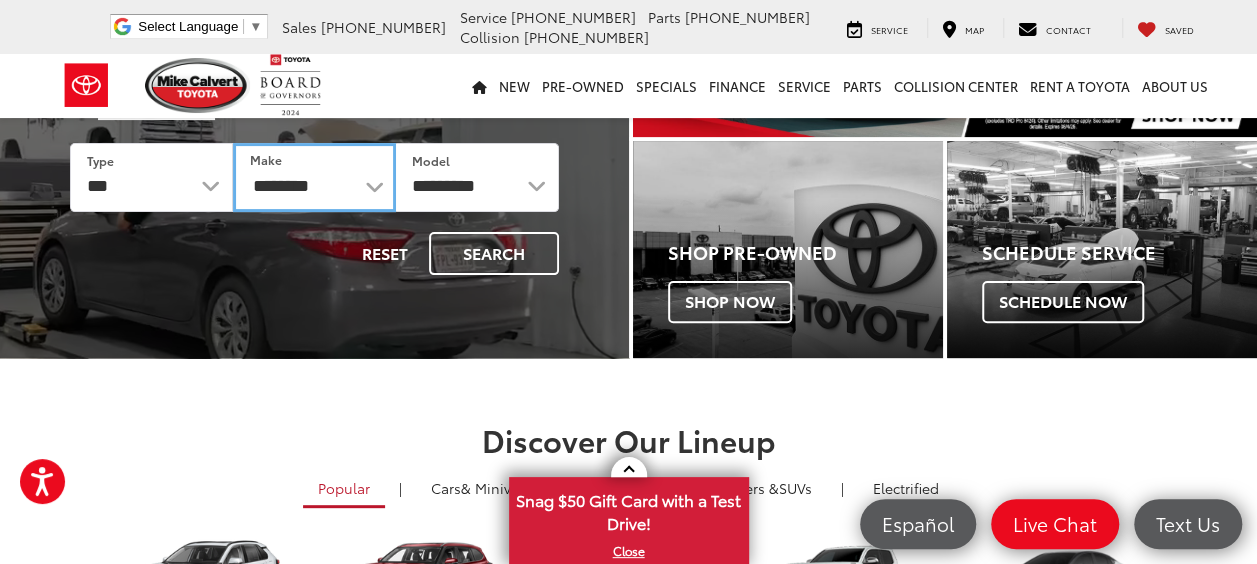 scroll, scrollTop: 150, scrollLeft: 0, axis: vertical 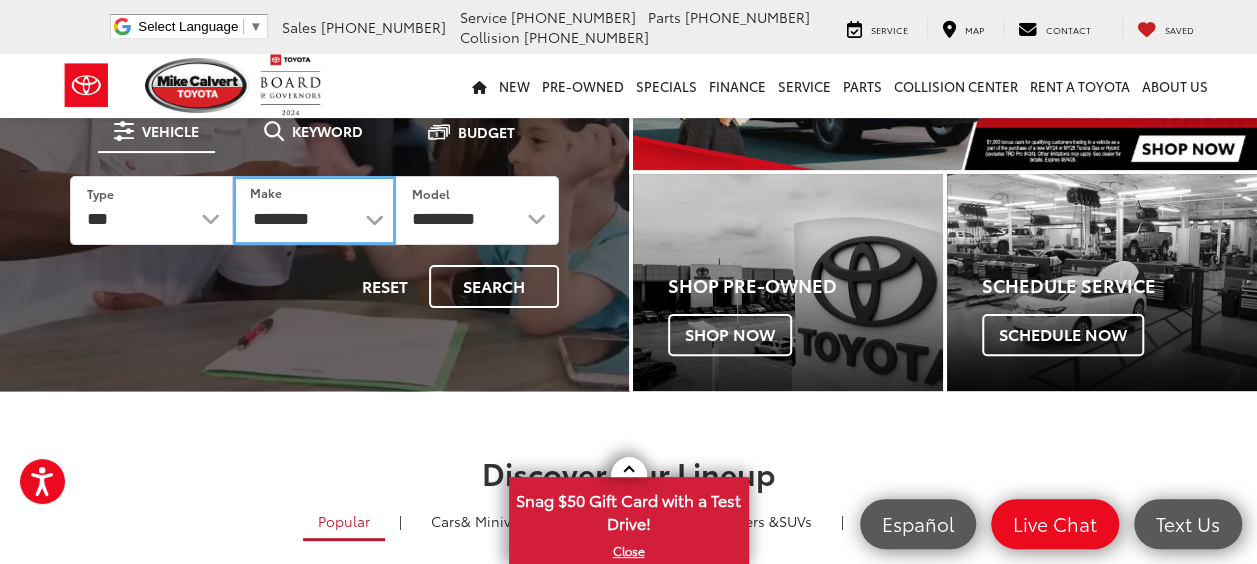 click on "**********" at bounding box center (314, 210) 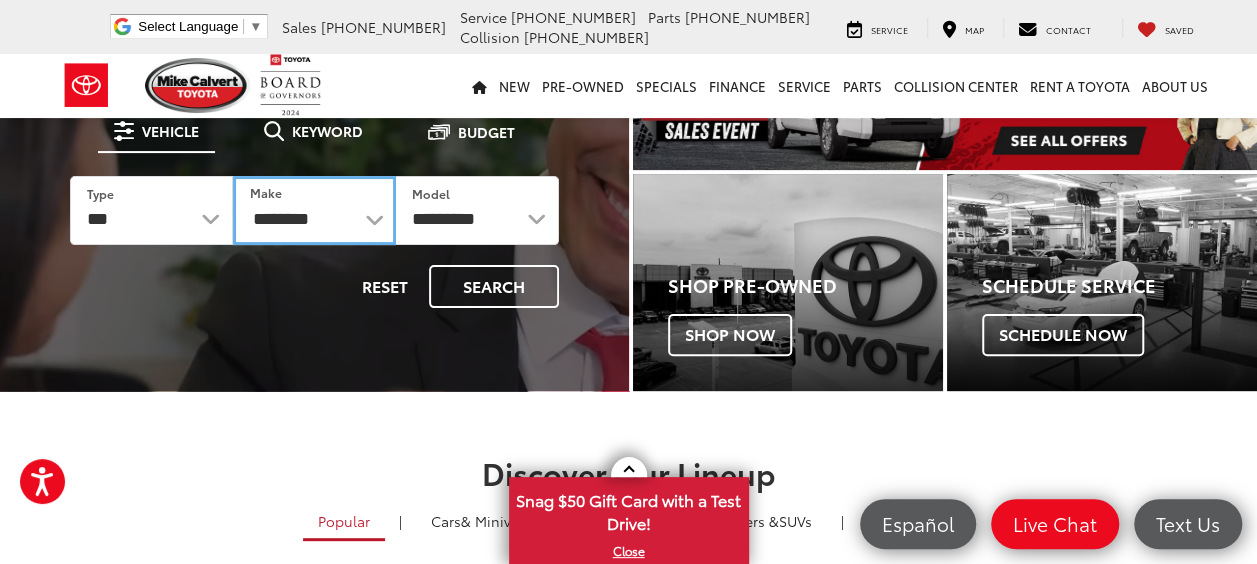 select on "*****" 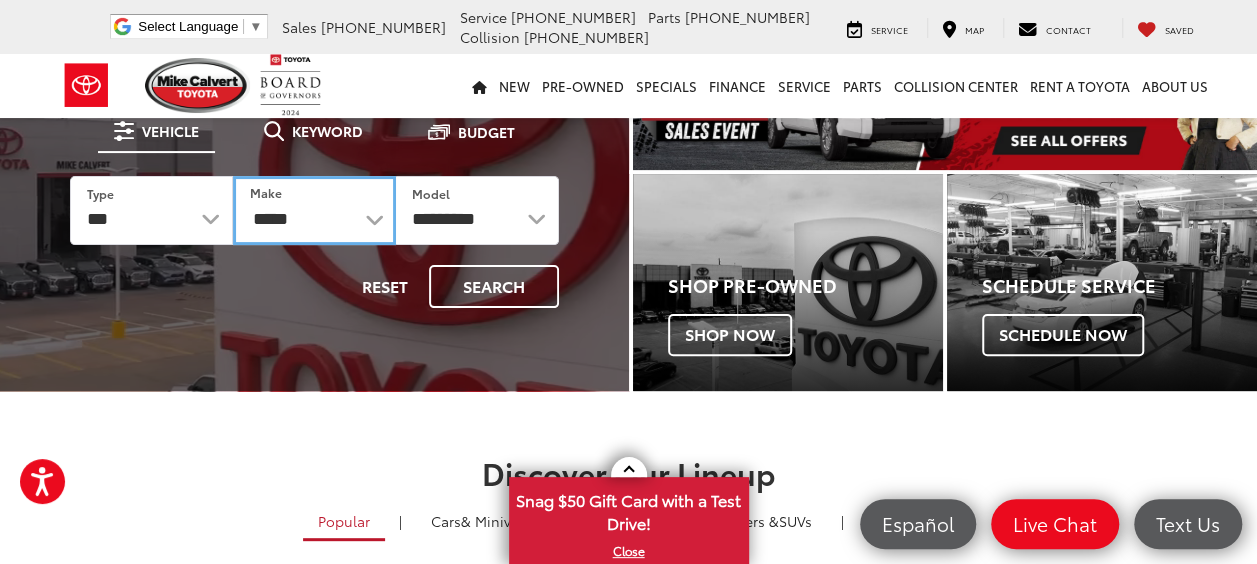 click on "**********" at bounding box center (314, 210) 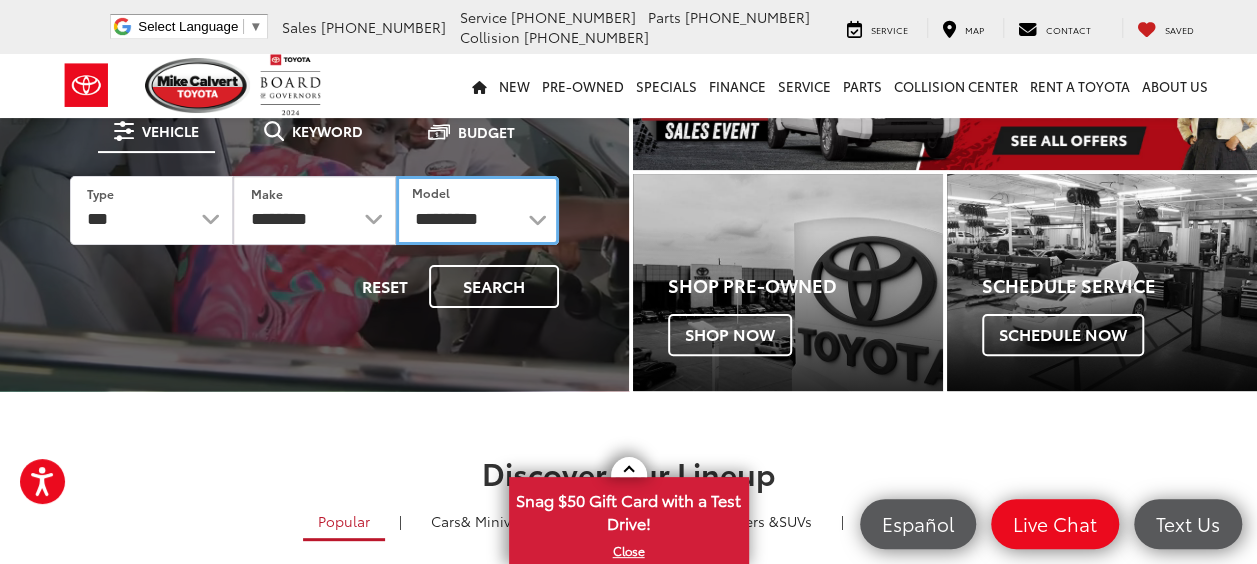 click on "**********" at bounding box center (477, 210) 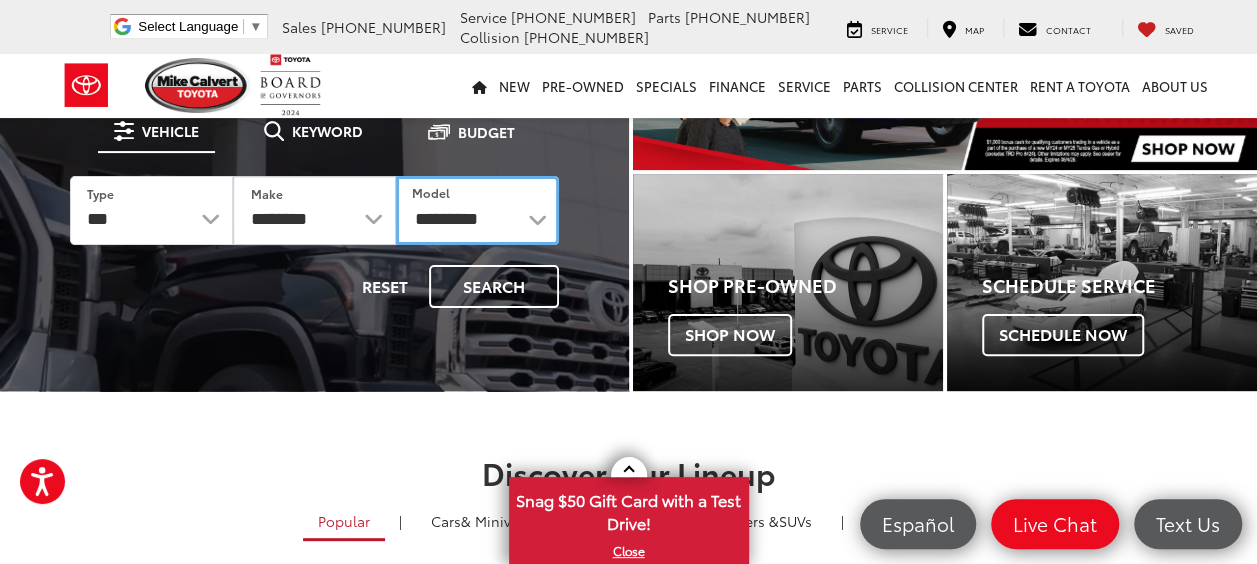 click on "**********" at bounding box center (477, 210) 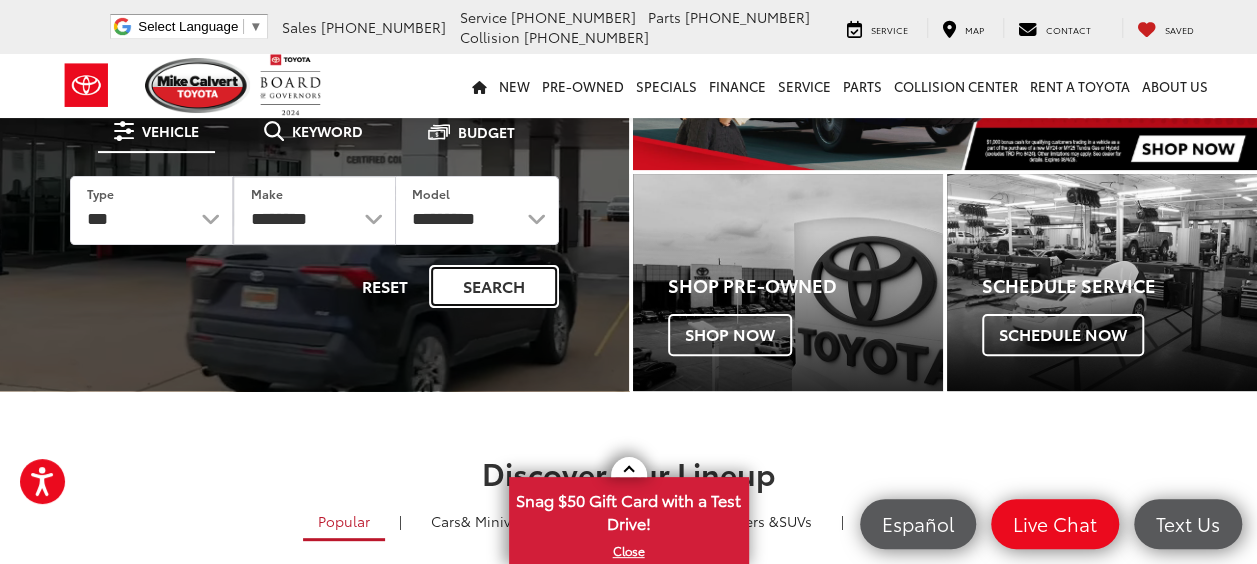 click on "Search" at bounding box center [494, 286] 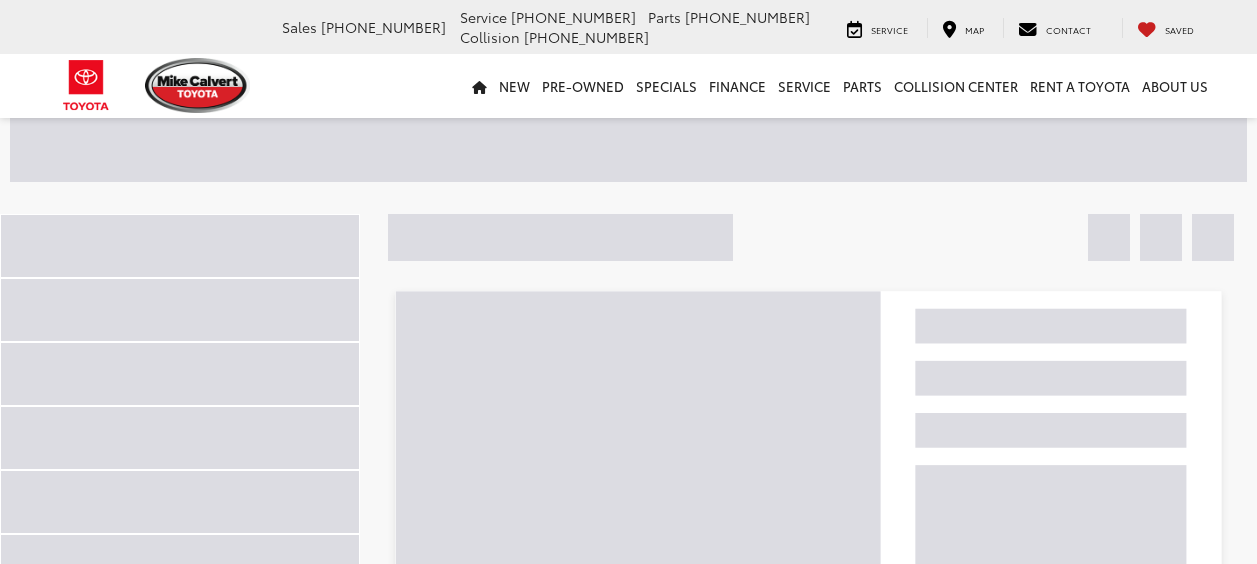 scroll, scrollTop: 0, scrollLeft: 0, axis: both 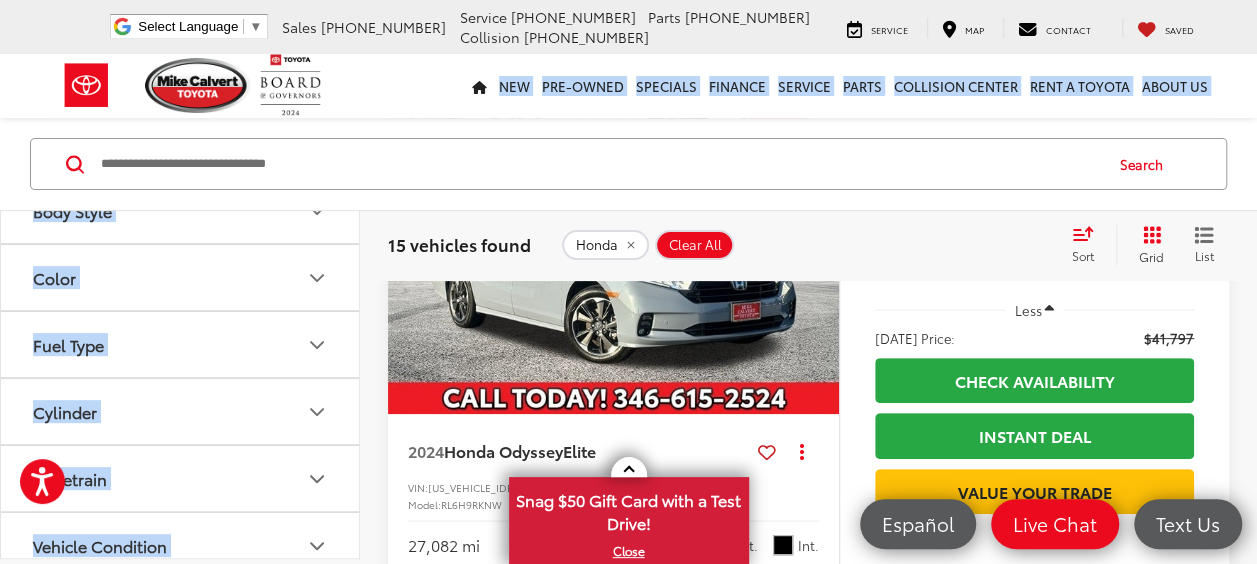 drag, startPoint x: 359, startPoint y: 63, endPoint x: 400, endPoint y: -104, distance: 171.9593 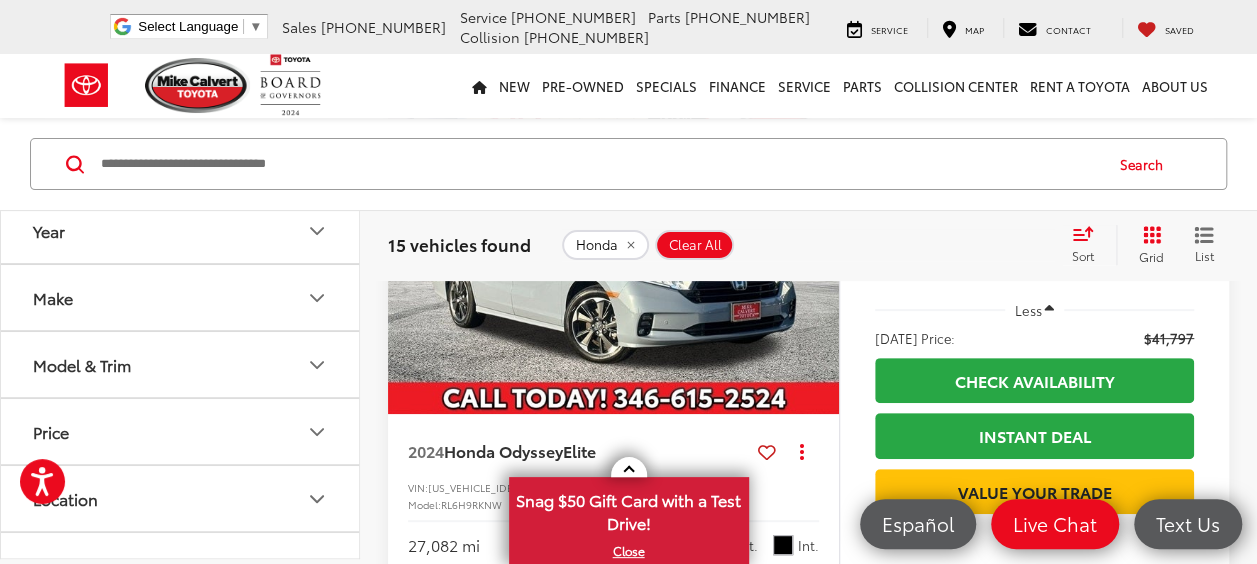 scroll, scrollTop: 0, scrollLeft: 0, axis: both 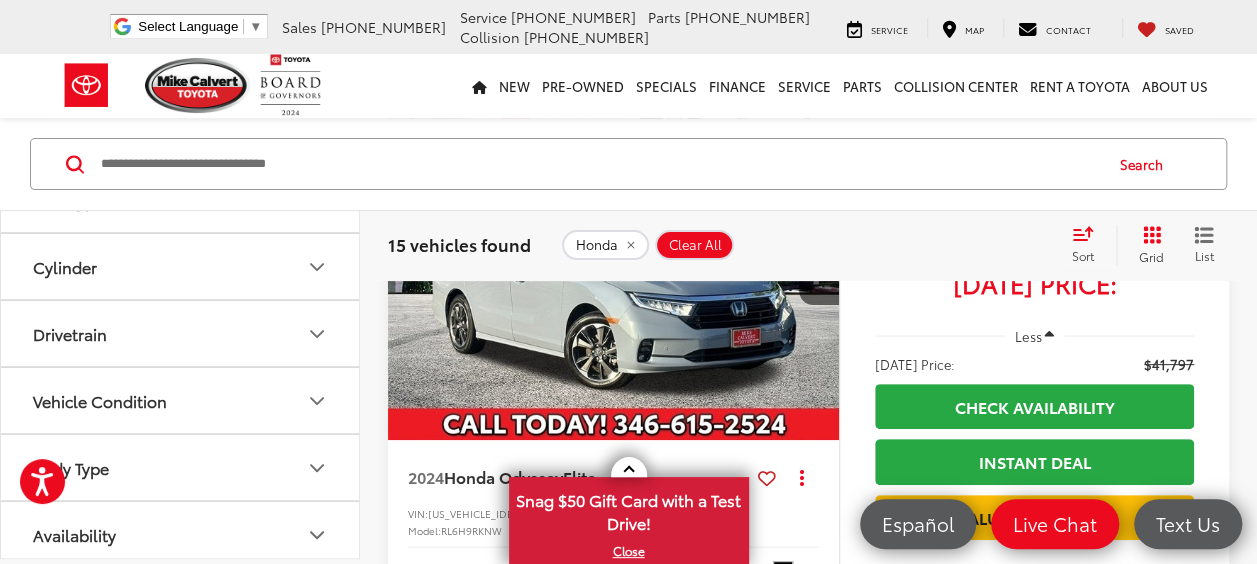 click 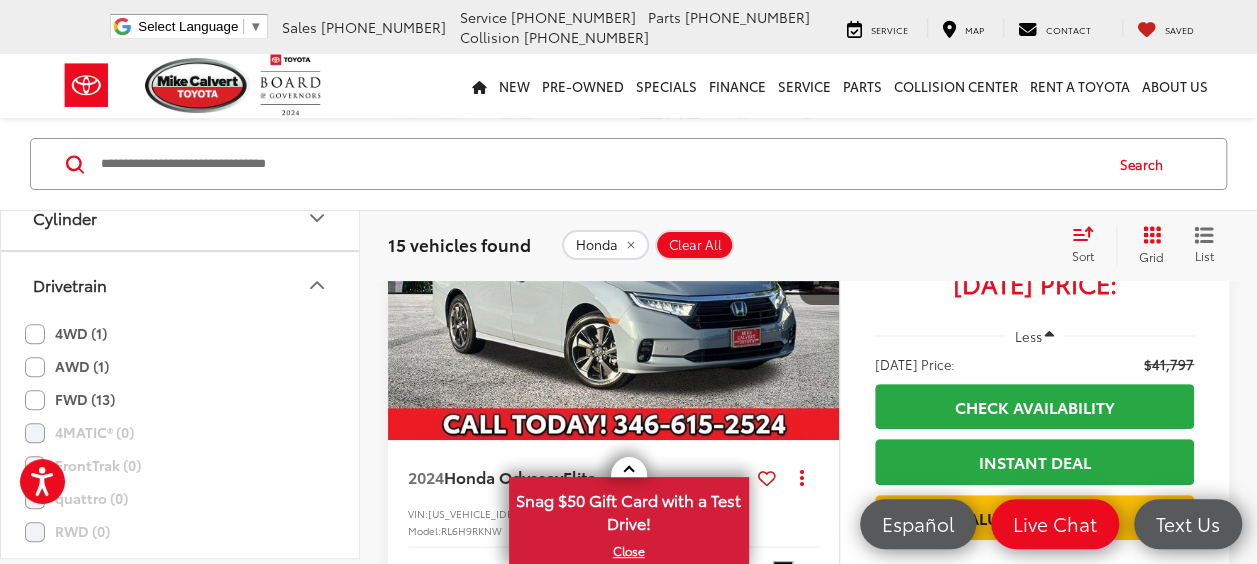 scroll, scrollTop: 630, scrollLeft: 0, axis: vertical 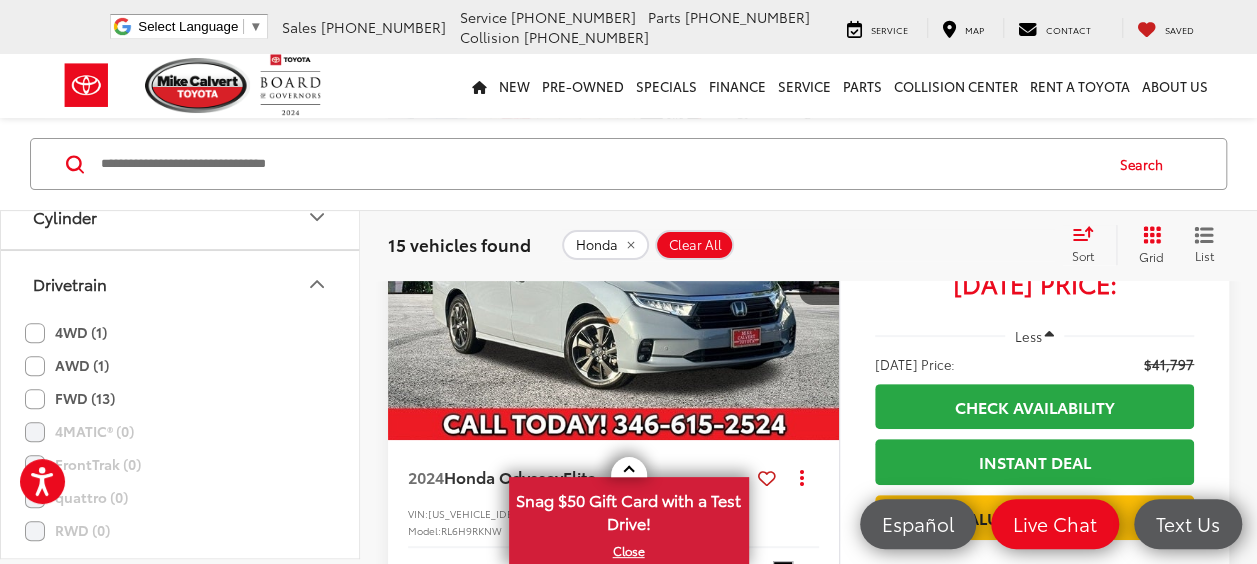 click on "Drivetrain" at bounding box center (181, 283) 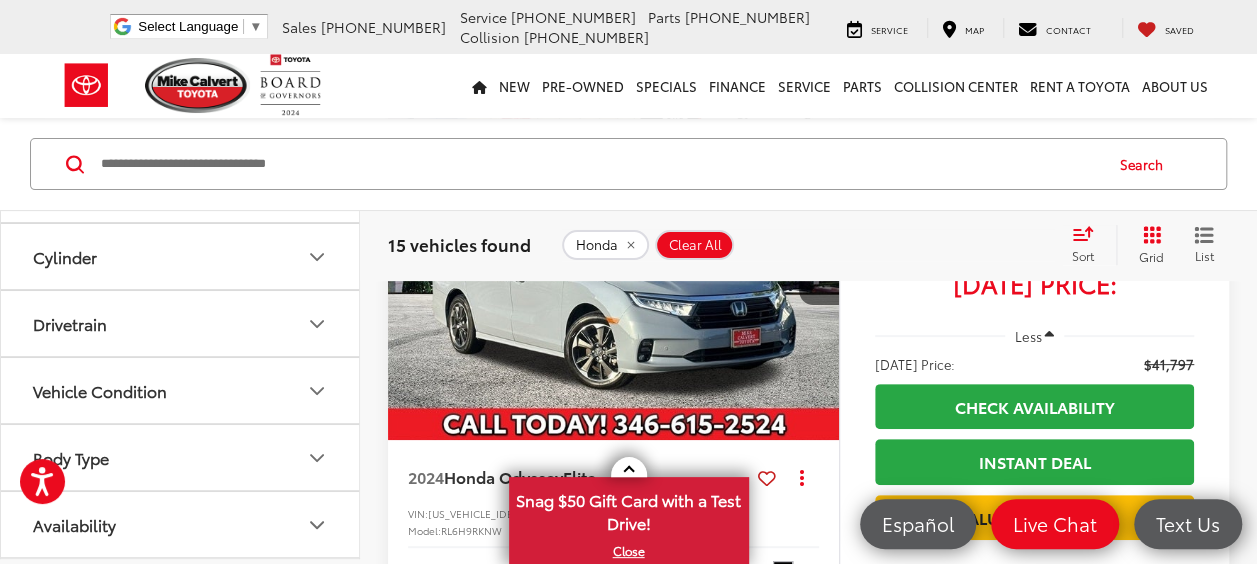scroll, scrollTop: 580, scrollLeft: 0, axis: vertical 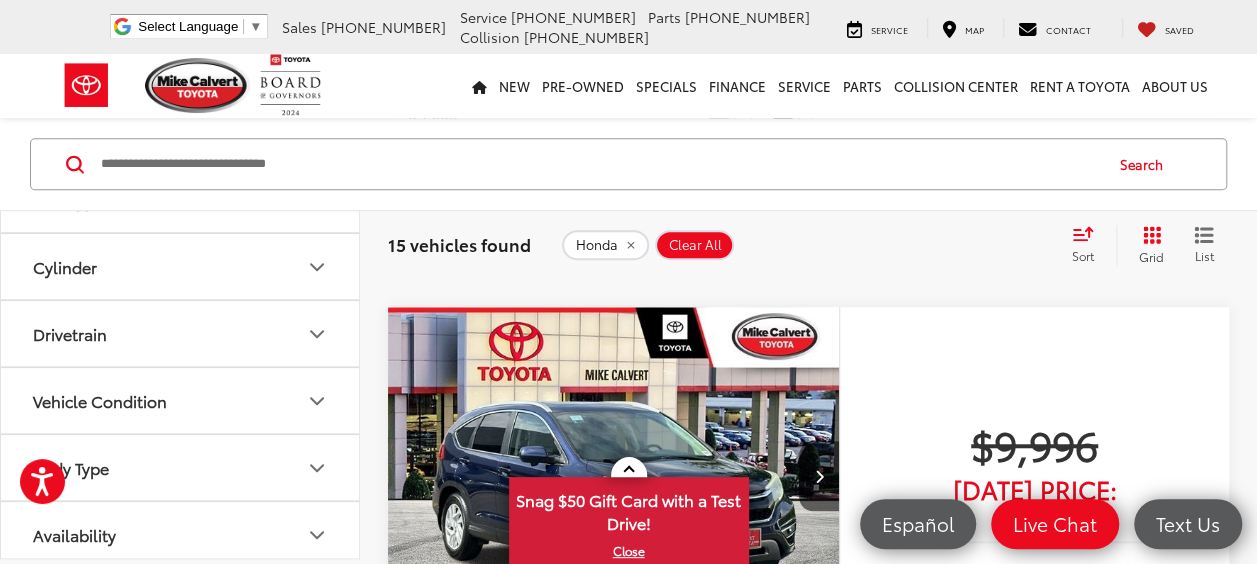 click on "Body Type" at bounding box center [181, 467] 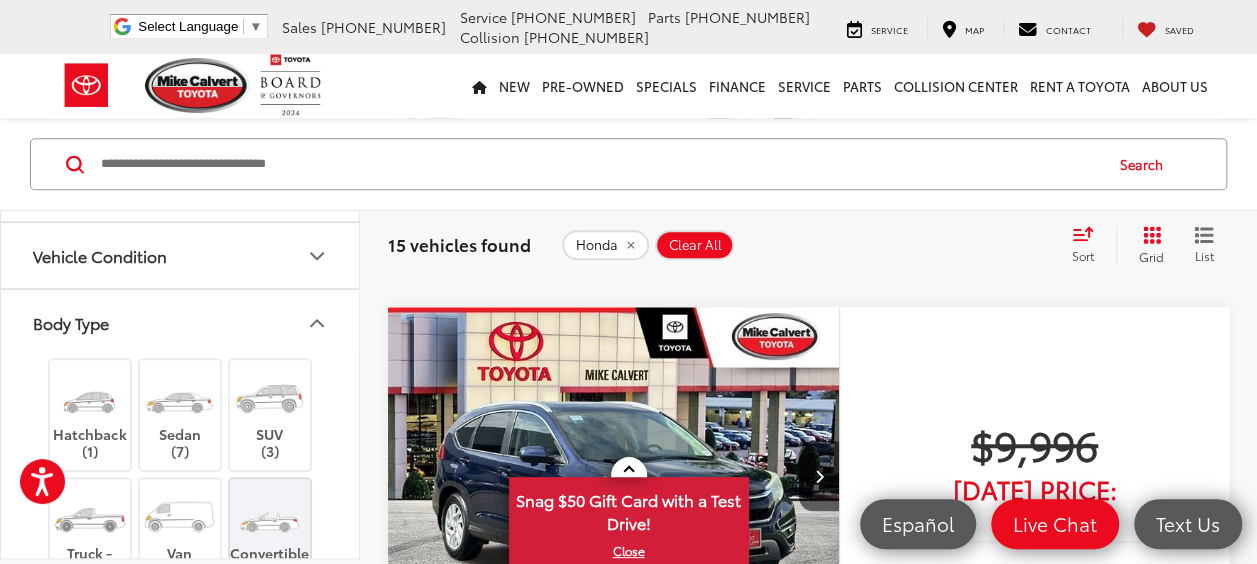 scroll, scrollTop: 724, scrollLeft: 0, axis: vertical 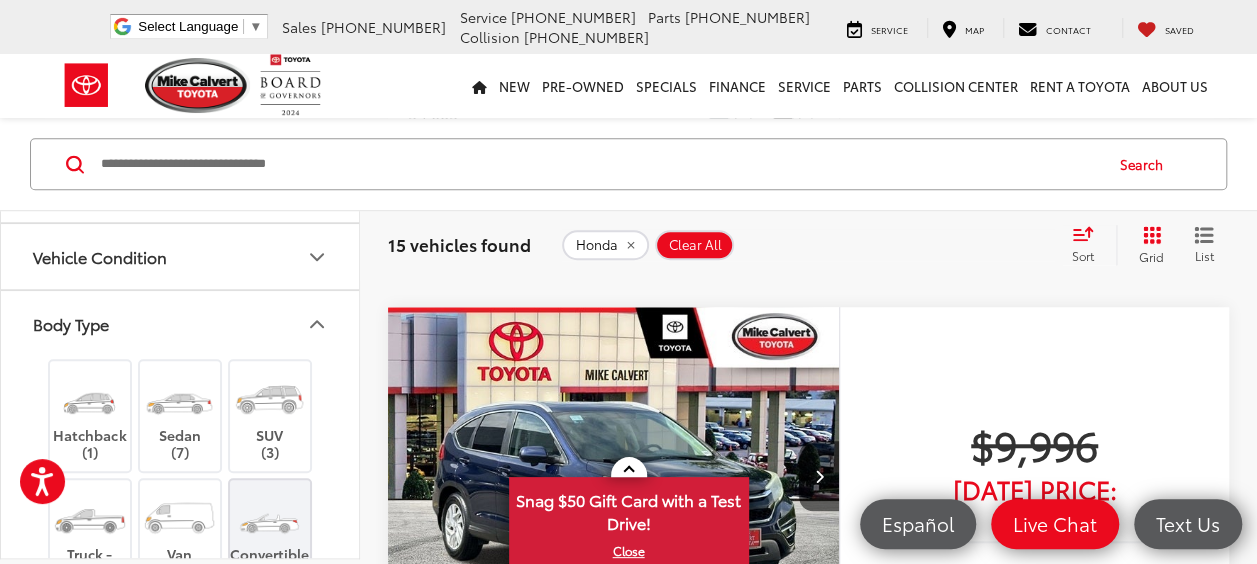 click on "Body Type" at bounding box center (181, 323) 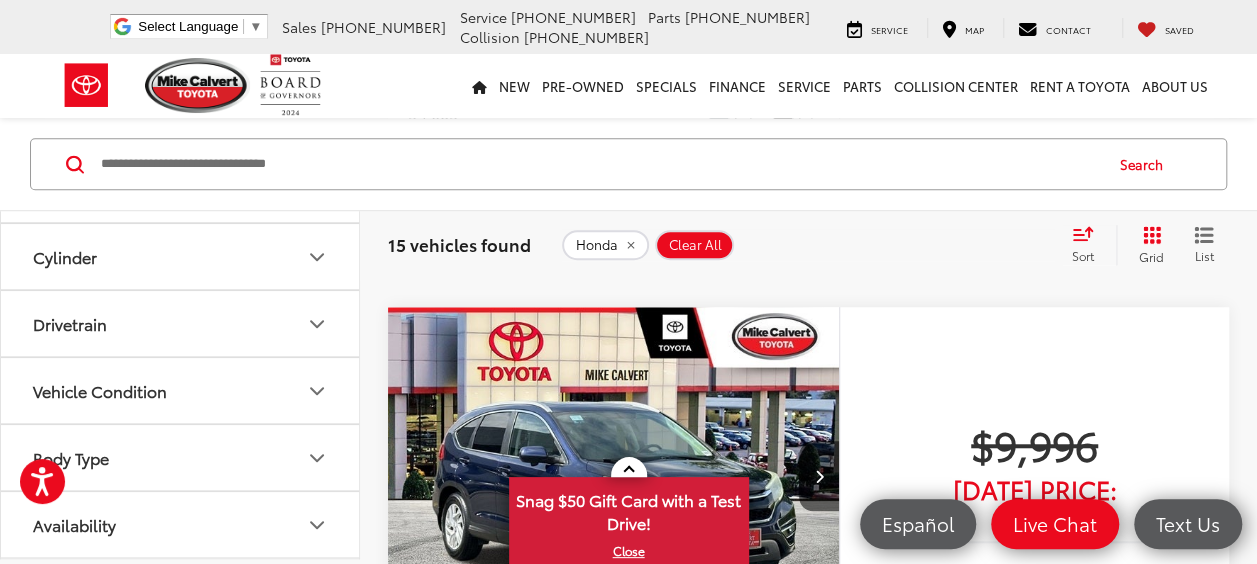 scroll, scrollTop: 580, scrollLeft: 0, axis: vertical 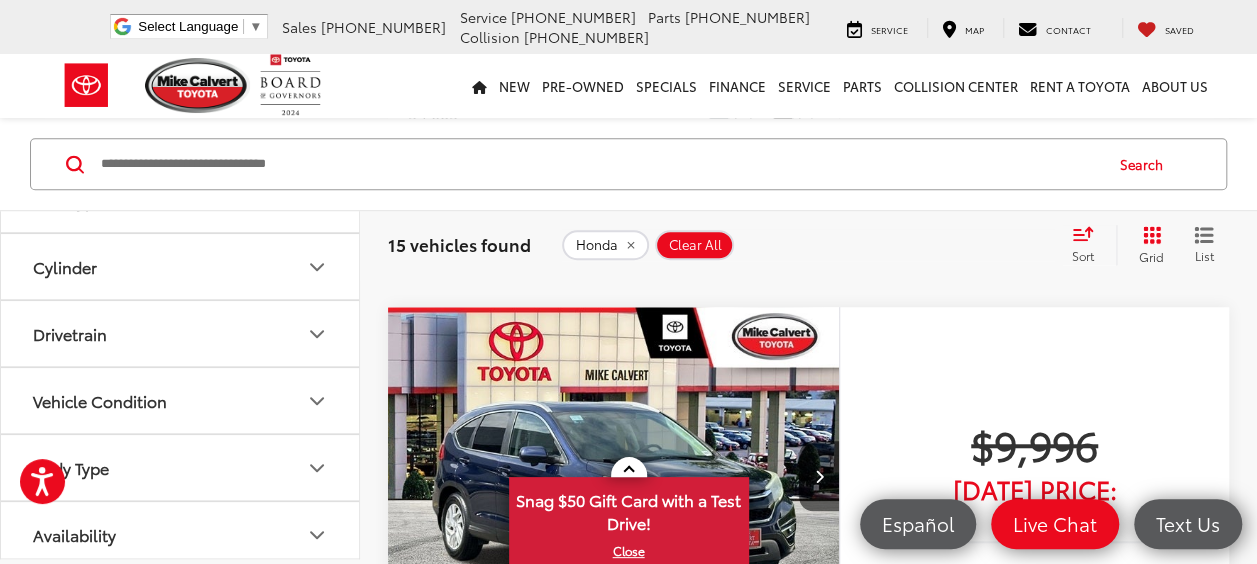 click on "Availability" at bounding box center (181, 534) 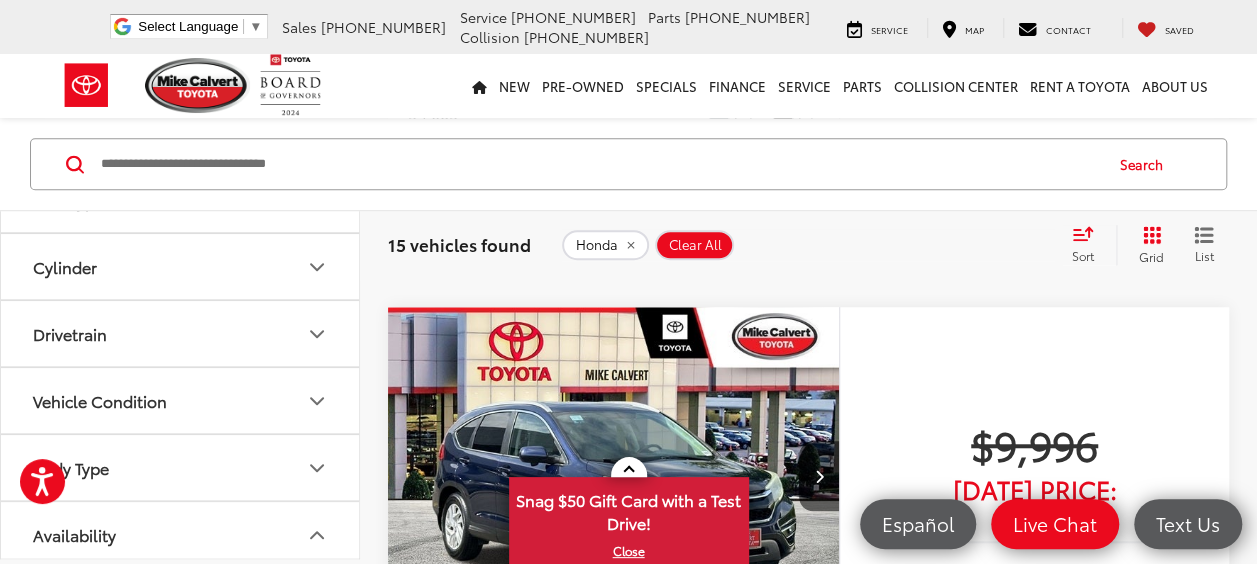 scroll, scrollTop: 637, scrollLeft: 0, axis: vertical 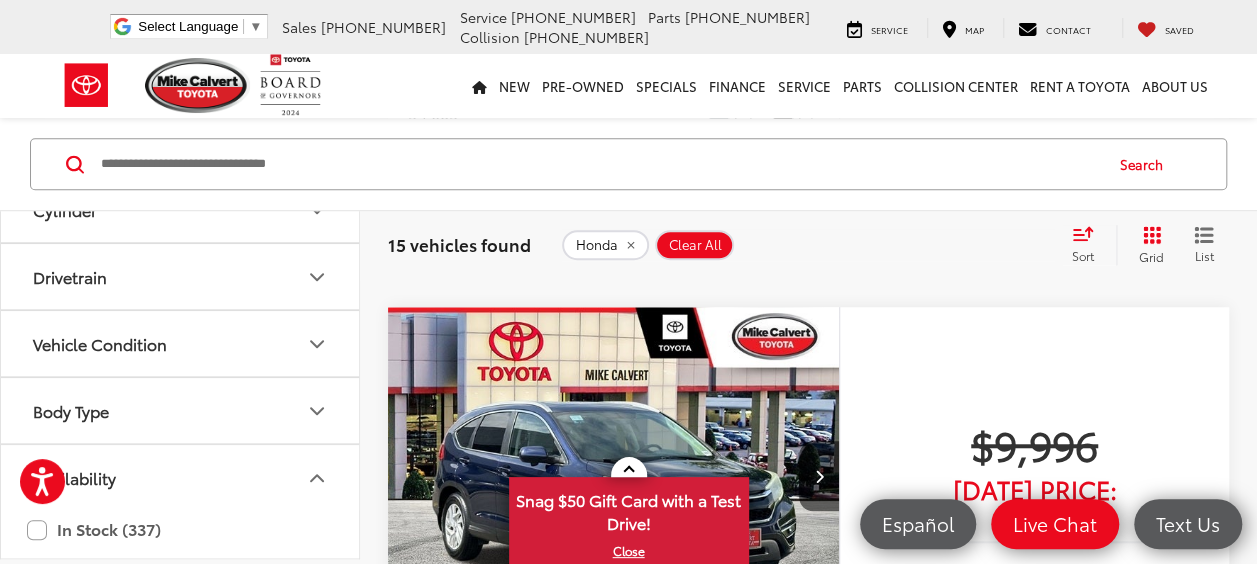 click on "Availability" at bounding box center [181, 477] 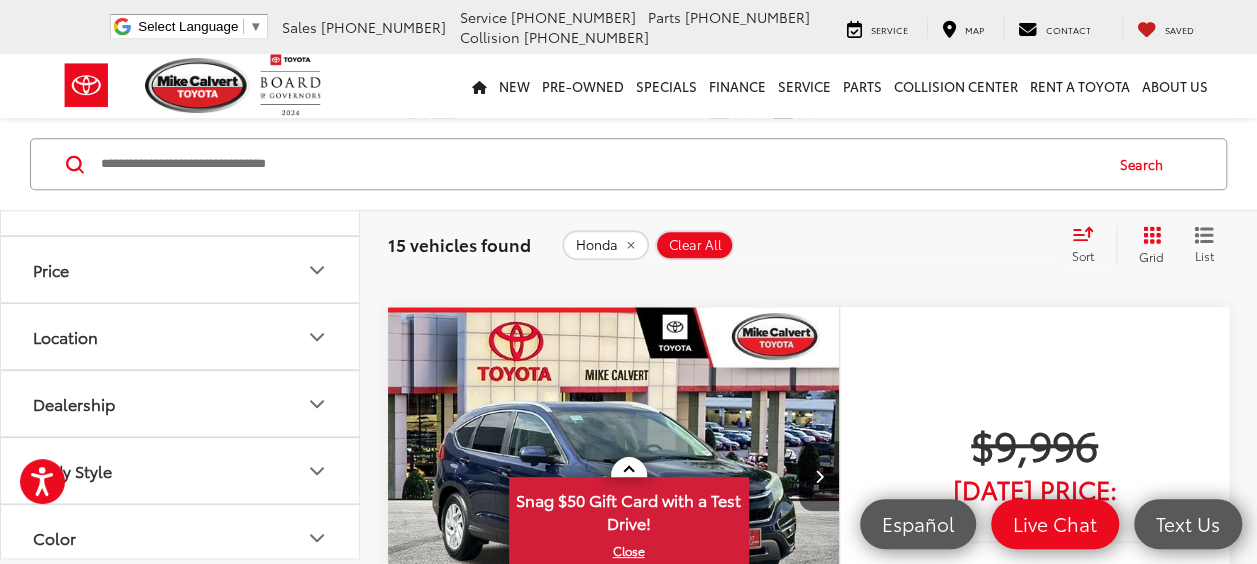 scroll, scrollTop: 172, scrollLeft: 0, axis: vertical 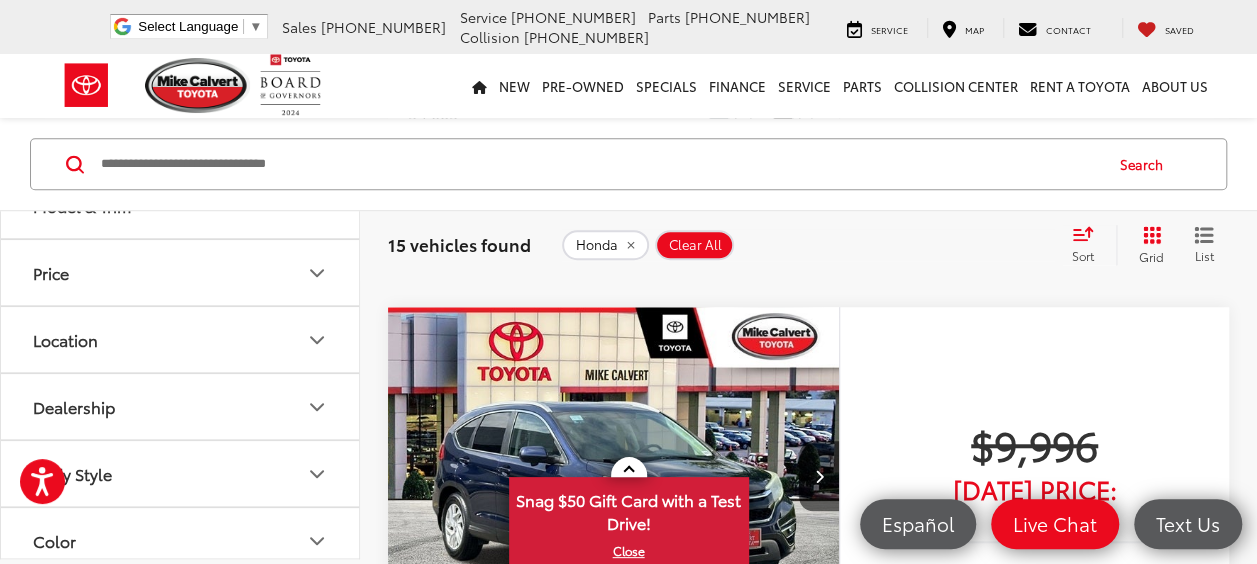 click on "Dealership" at bounding box center (181, 406) 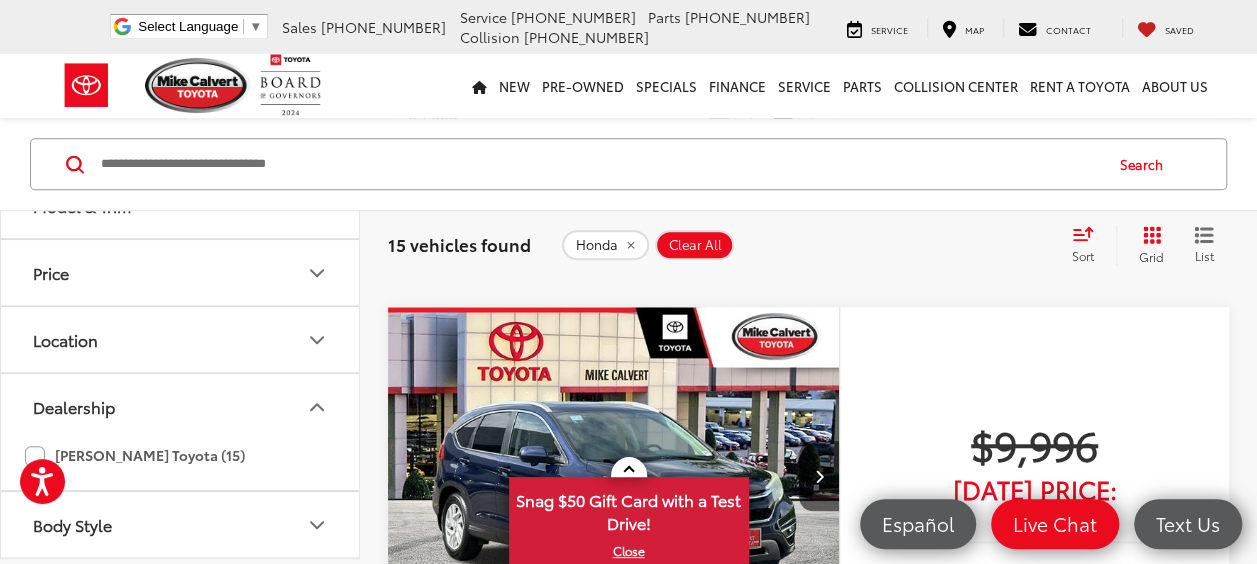 click on "[PERSON_NAME] Toyota (15)" 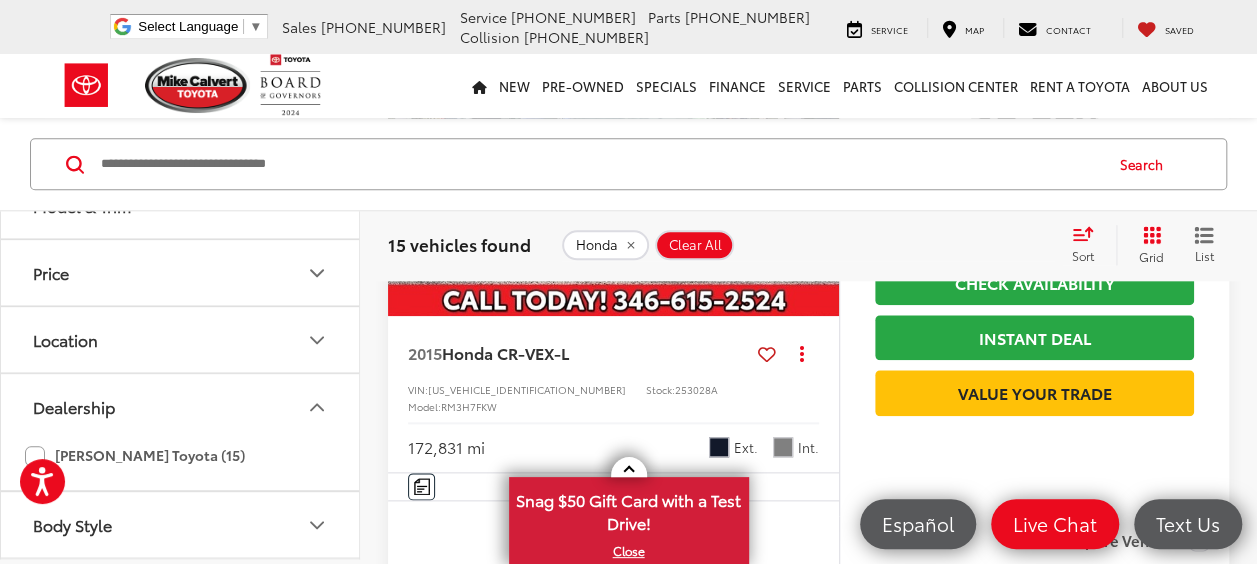click on "[PERSON_NAME] Toyota (15)" 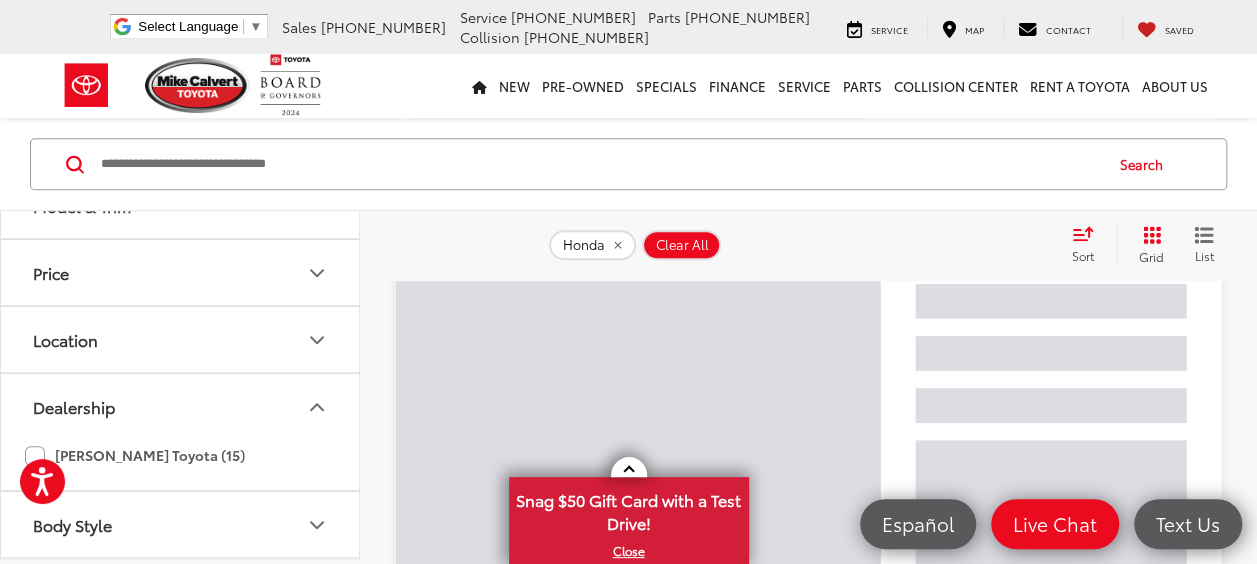 scroll, scrollTop: 285, scrollLeft: 0, axis: vertical 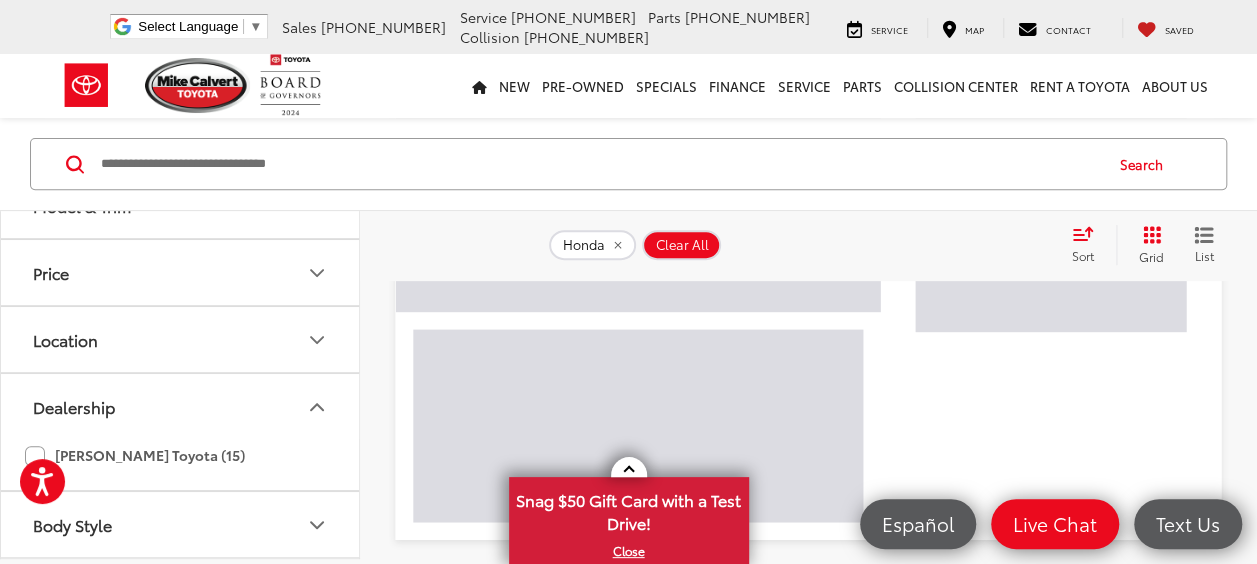 click on "Dealership" at bounding box center (181, 406) 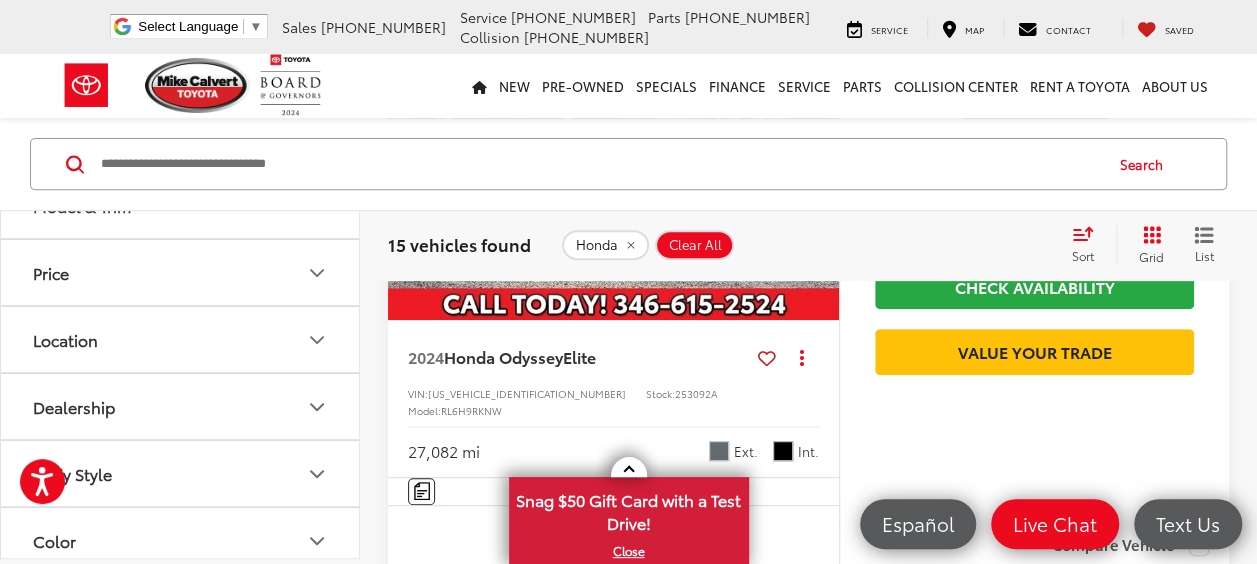 scroll, scrollTop: 0, scrollLeft: 0, axis: both 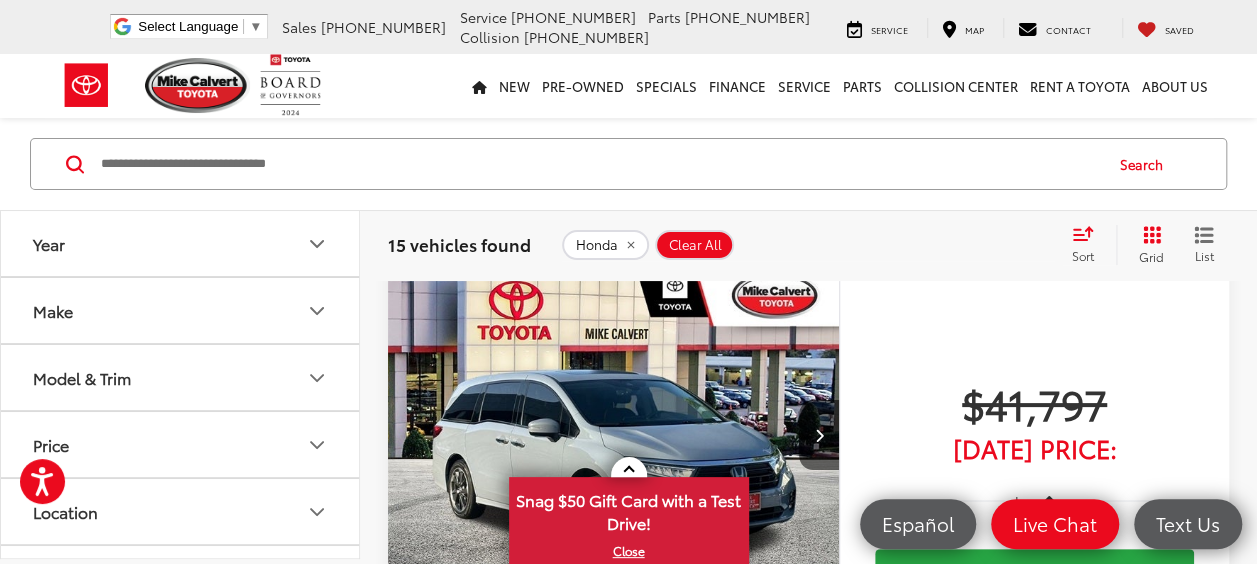 click on "Model & Trim" at bounding box center (82, 377) 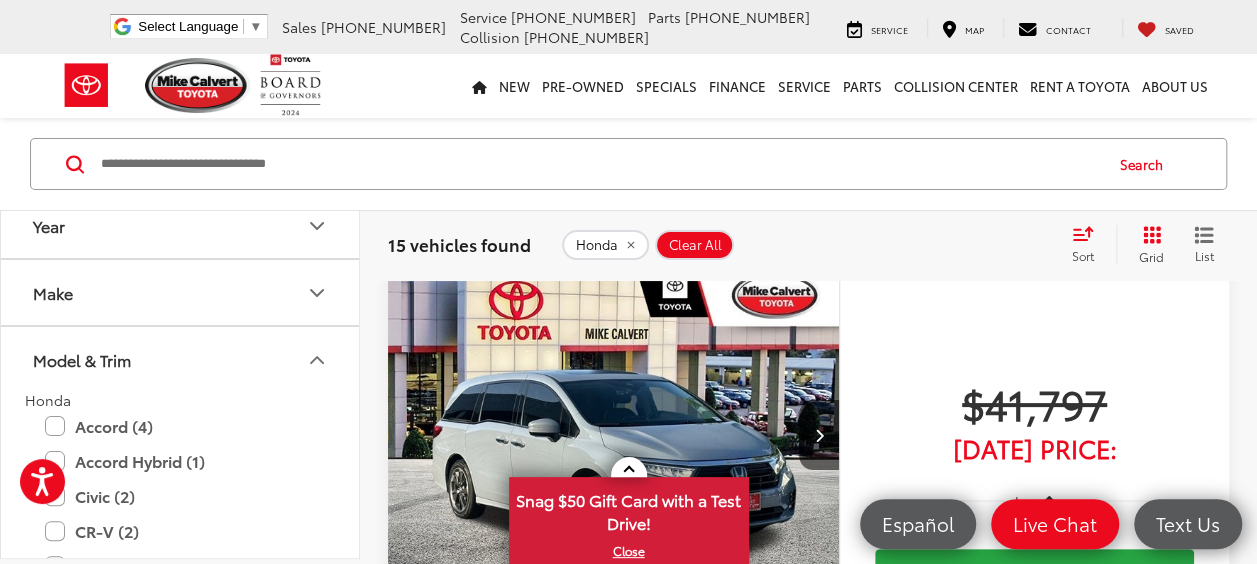 scroll, scrollTop: 0, scrollLeft: 0, axis: both 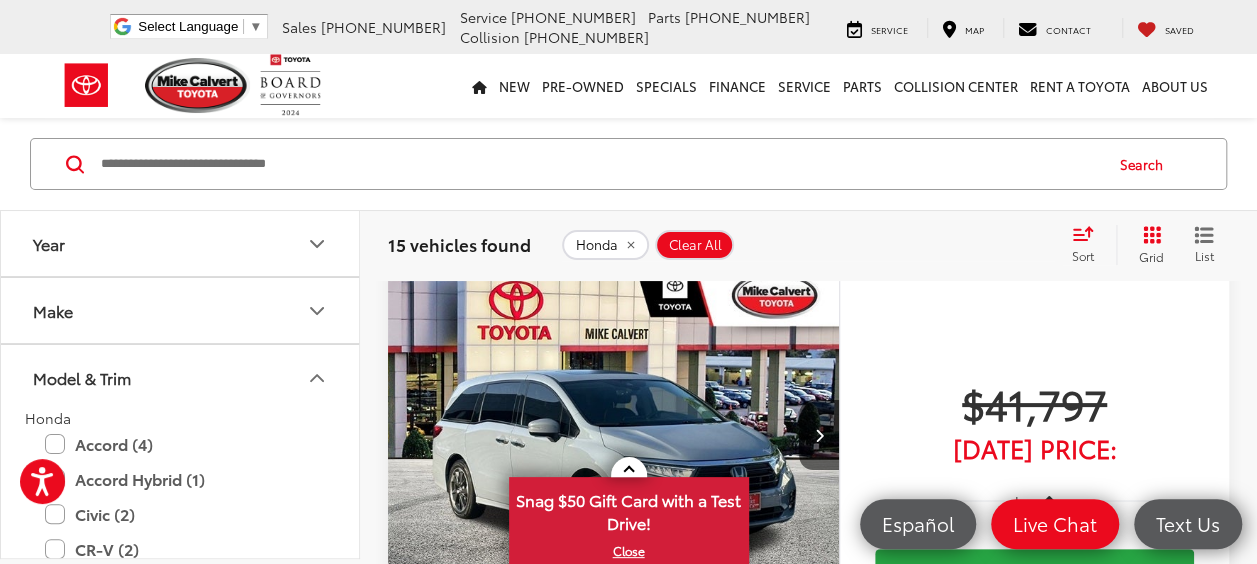 click on "Model & Trim" at bounding box center [181, 377] 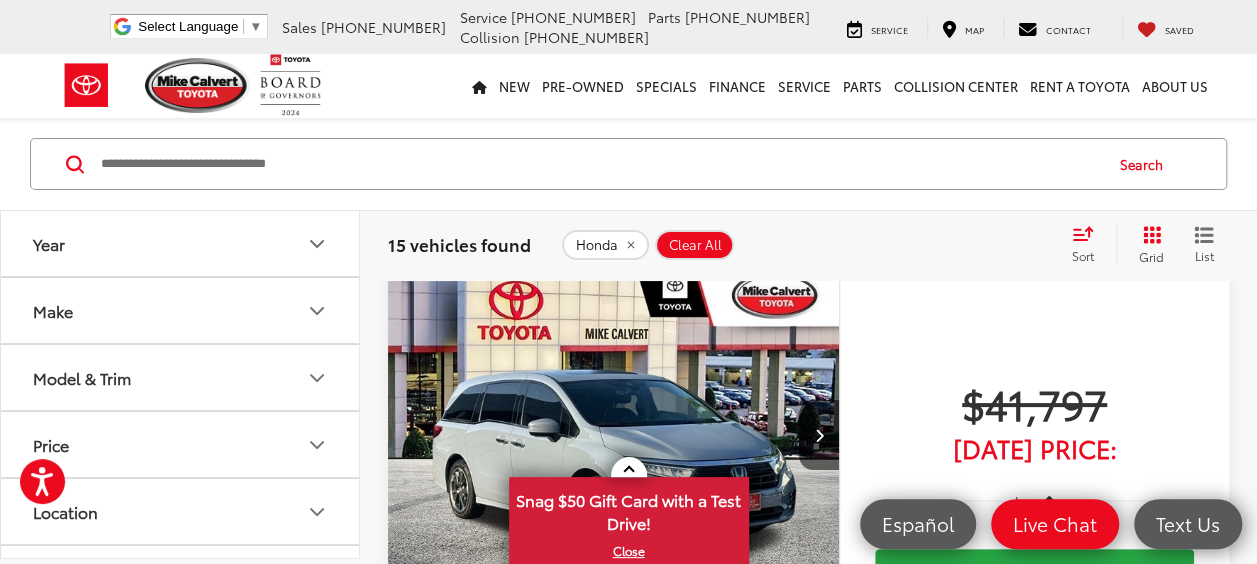 click on "Make" at bounding box center [181, 310] 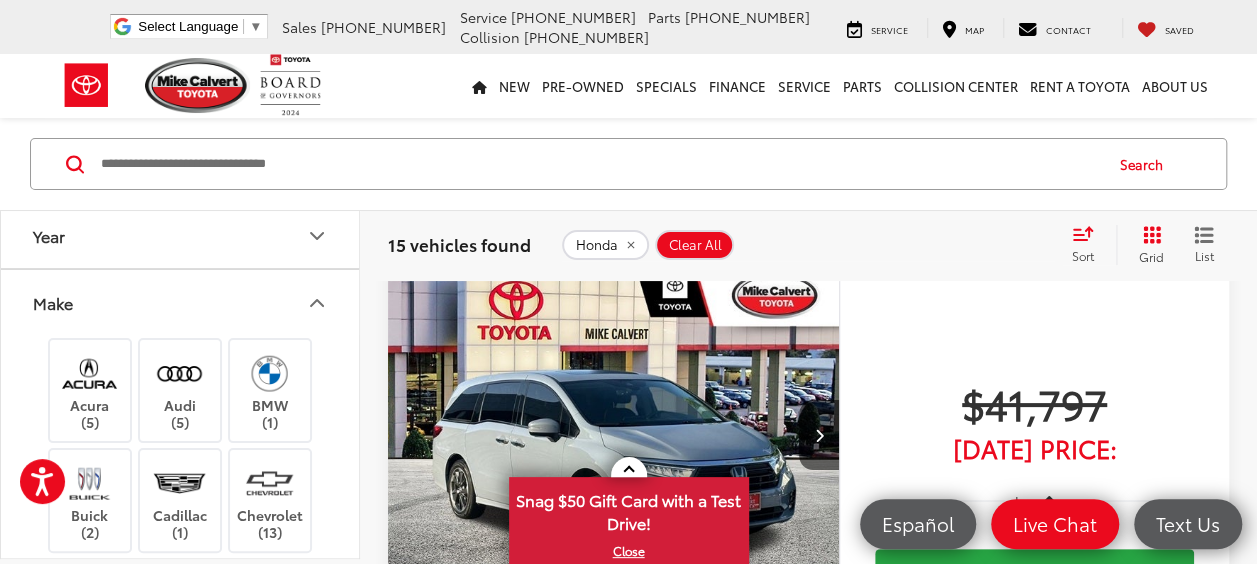 scroll, scrollTop: 0, scrollLeft: 0, axis: both 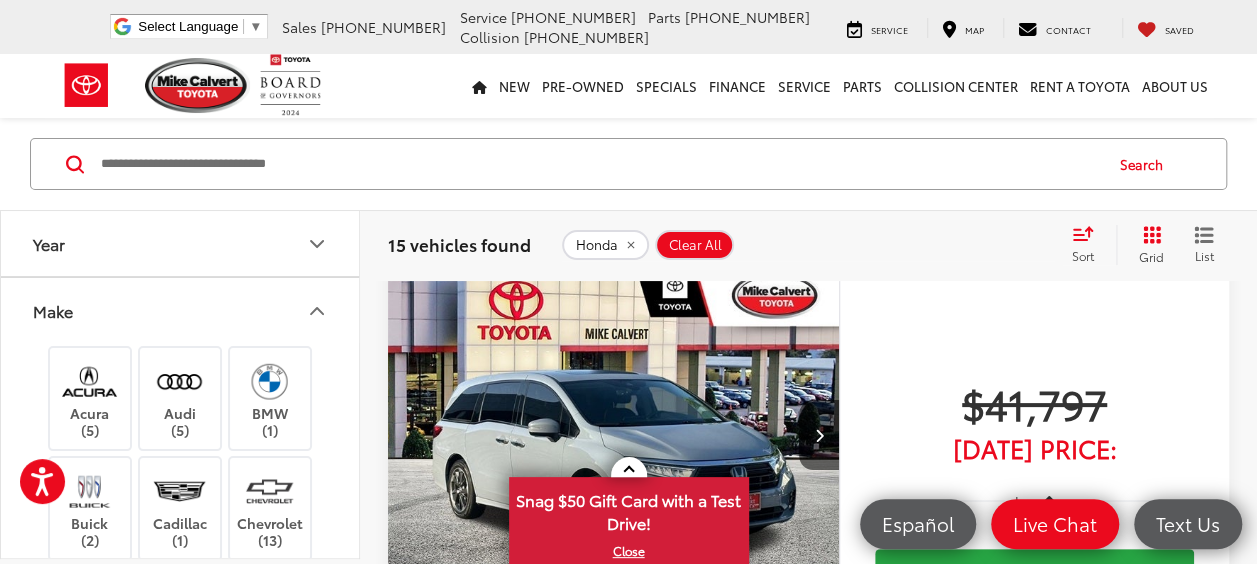 click on "Make" at bounding box center [181, 310] 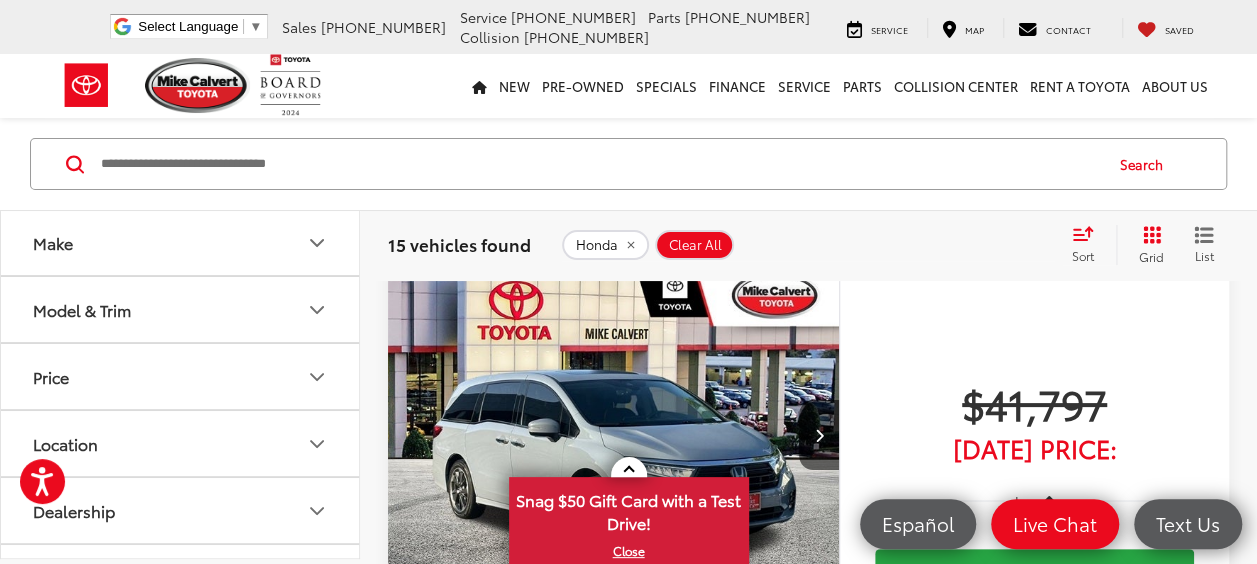 scroll, scrollTop: 70, scrollLeft: 0, axis: vertical 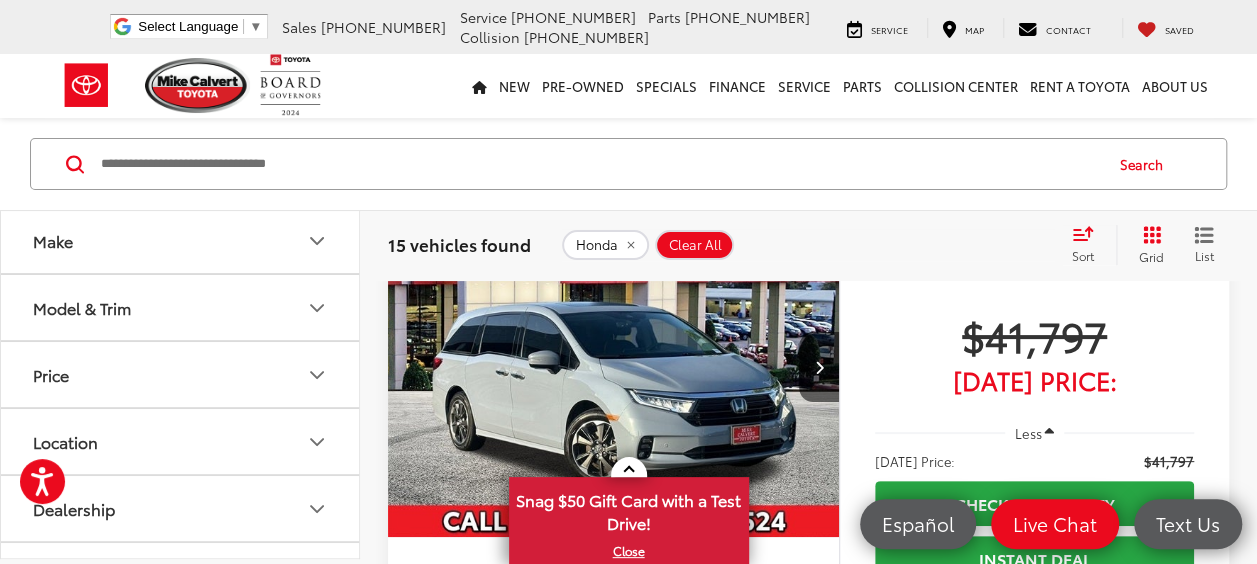 click 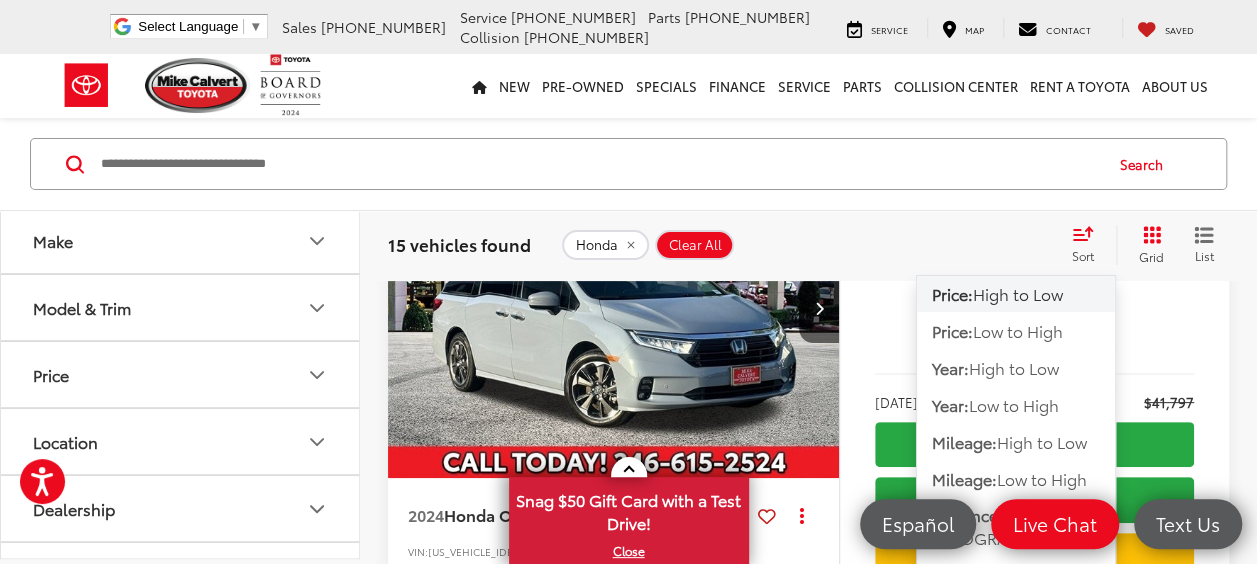 click 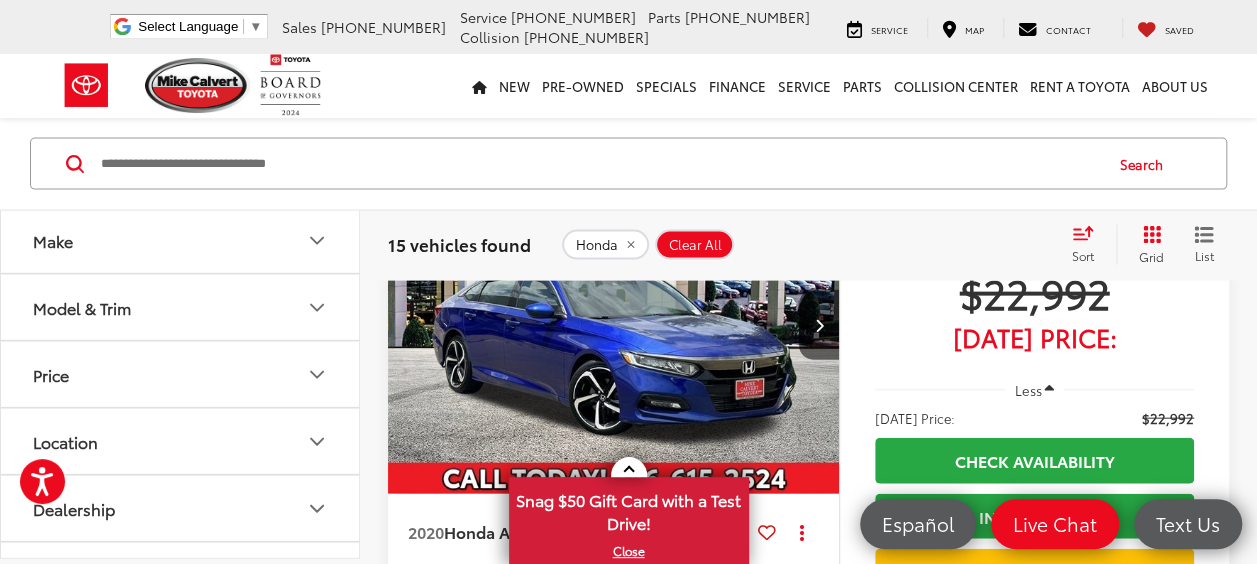 scroll, scrollTop: 2079, scrollLeft: 0, axis: vertical 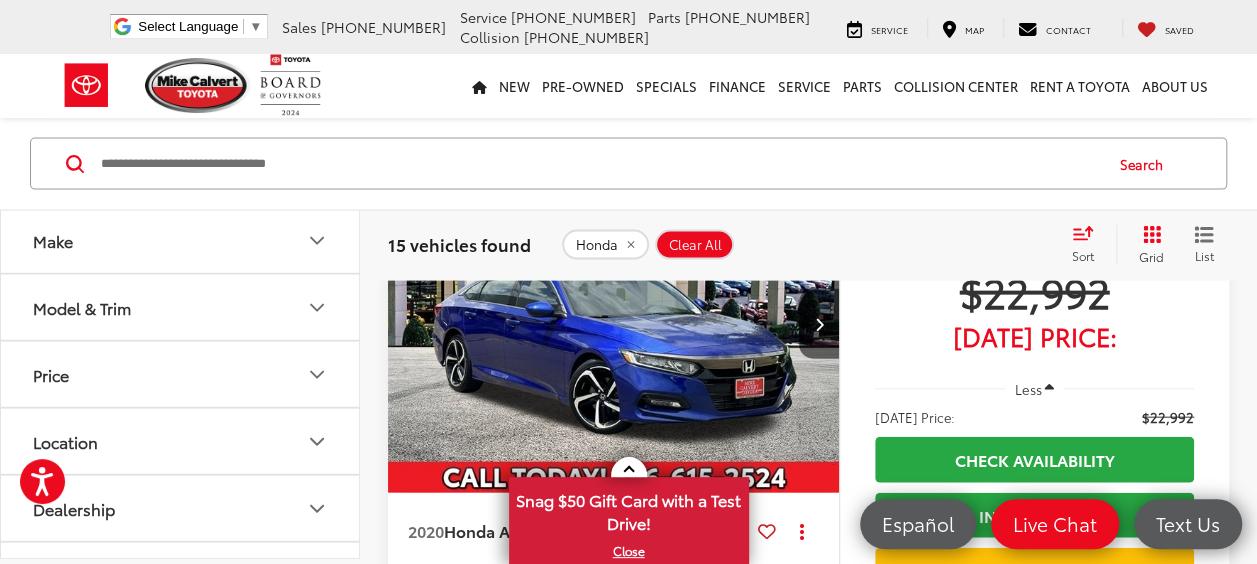 click on "Less" at bounding box center (1035, 389) 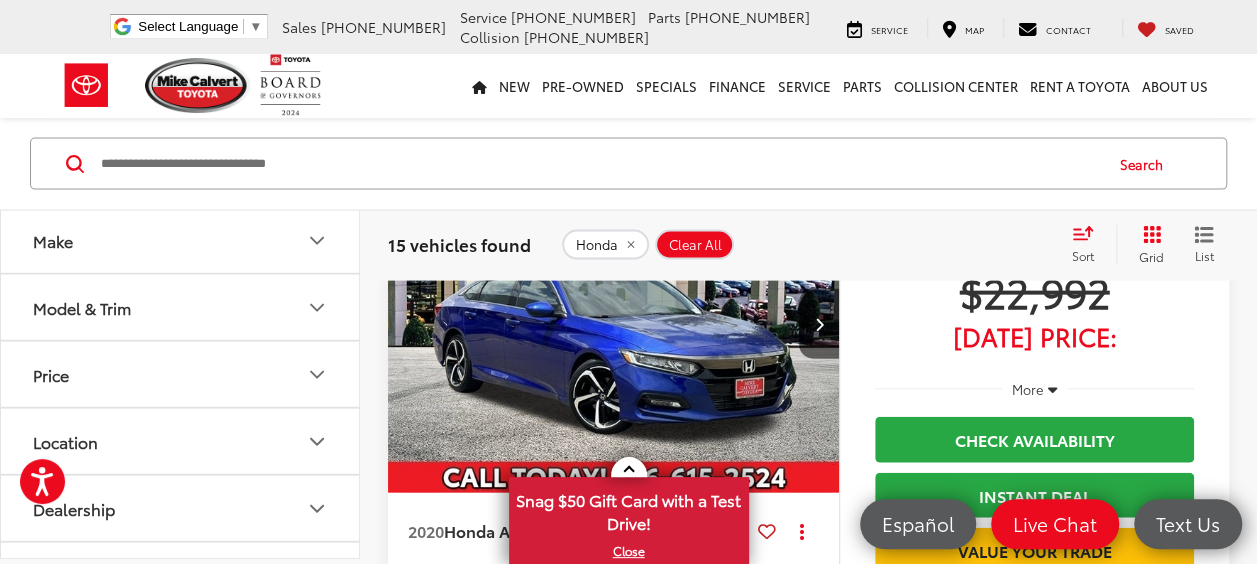 click on "More" at bounding box center (1028, 389) 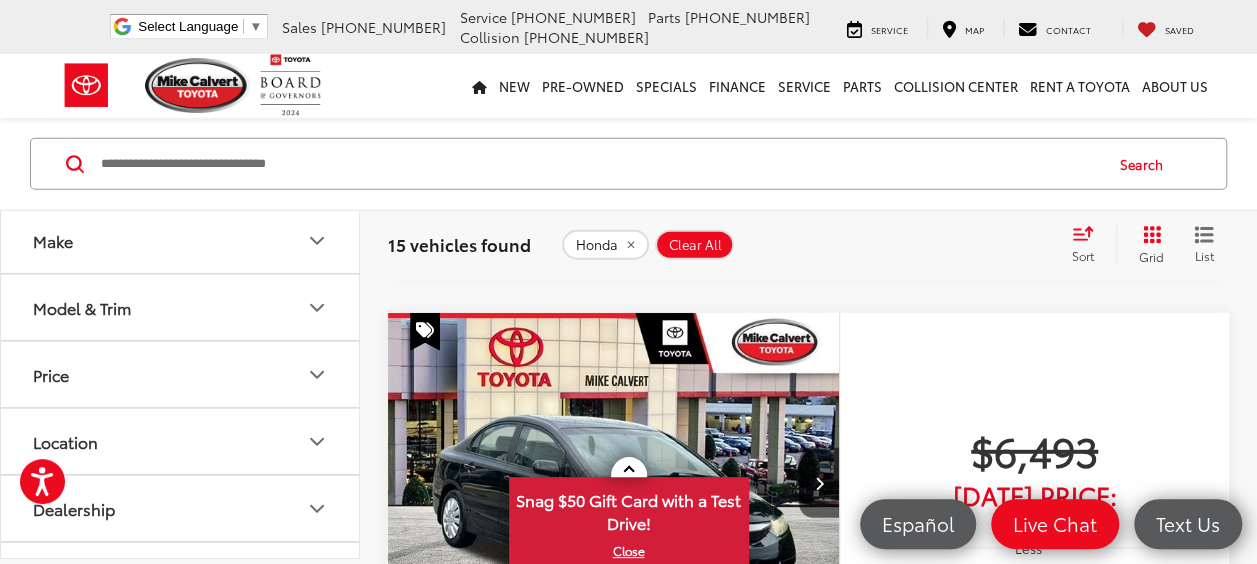 scroll, scrollTop: 2560, scrollLeft: 0, axis: vertical 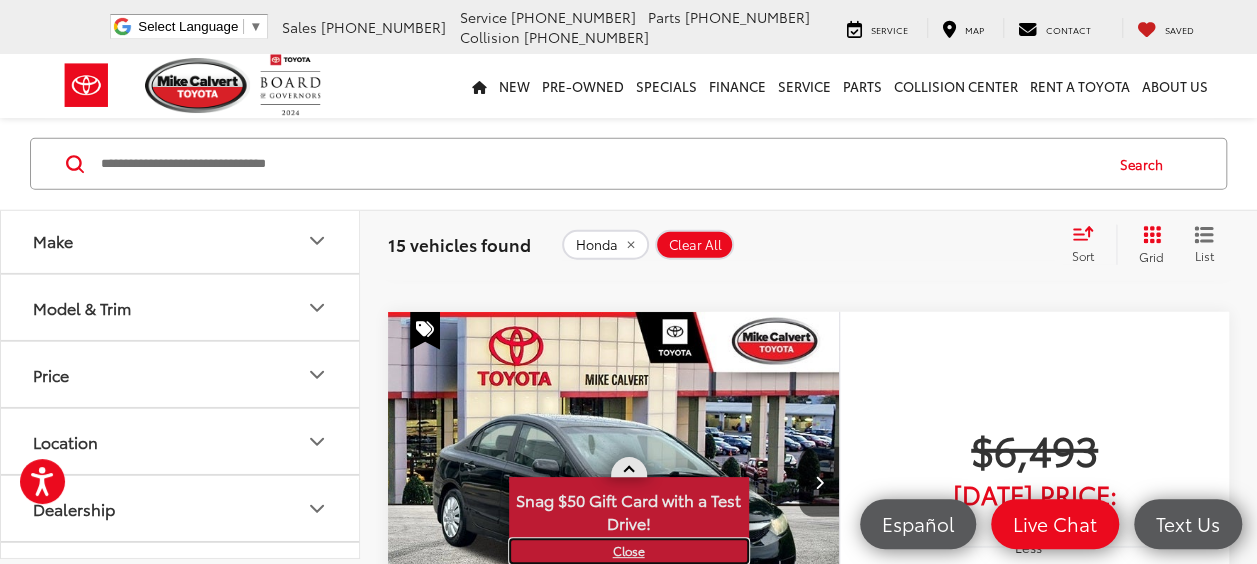 click on "X" at bounding box center (629, 551) 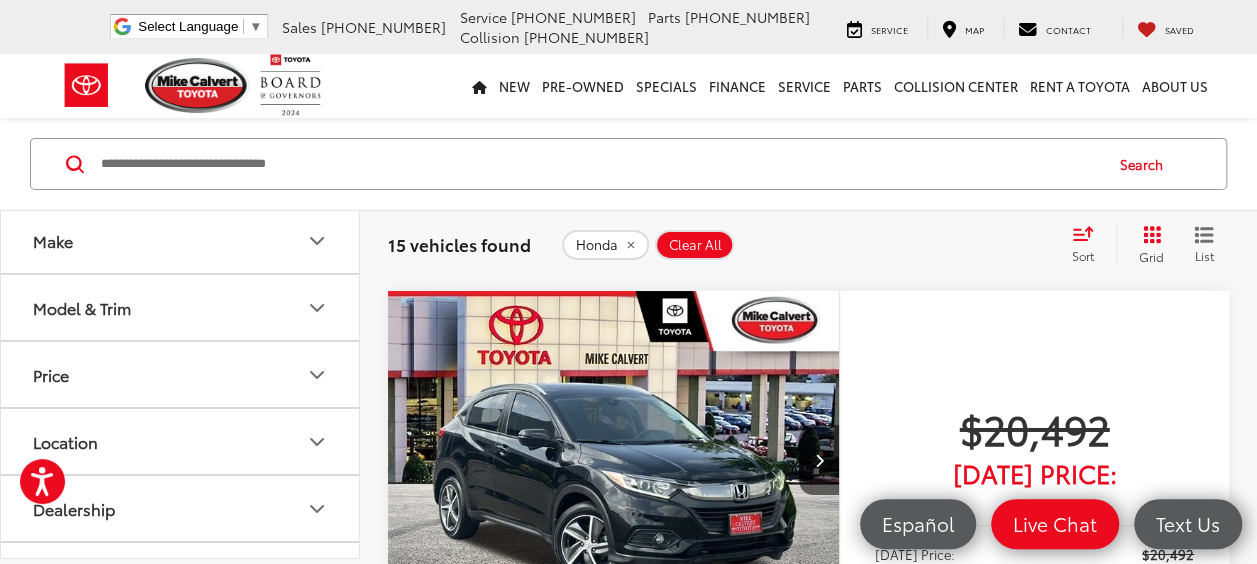 scroll, scrollTop: 3188, scrollLeft: 0, axis: vertical 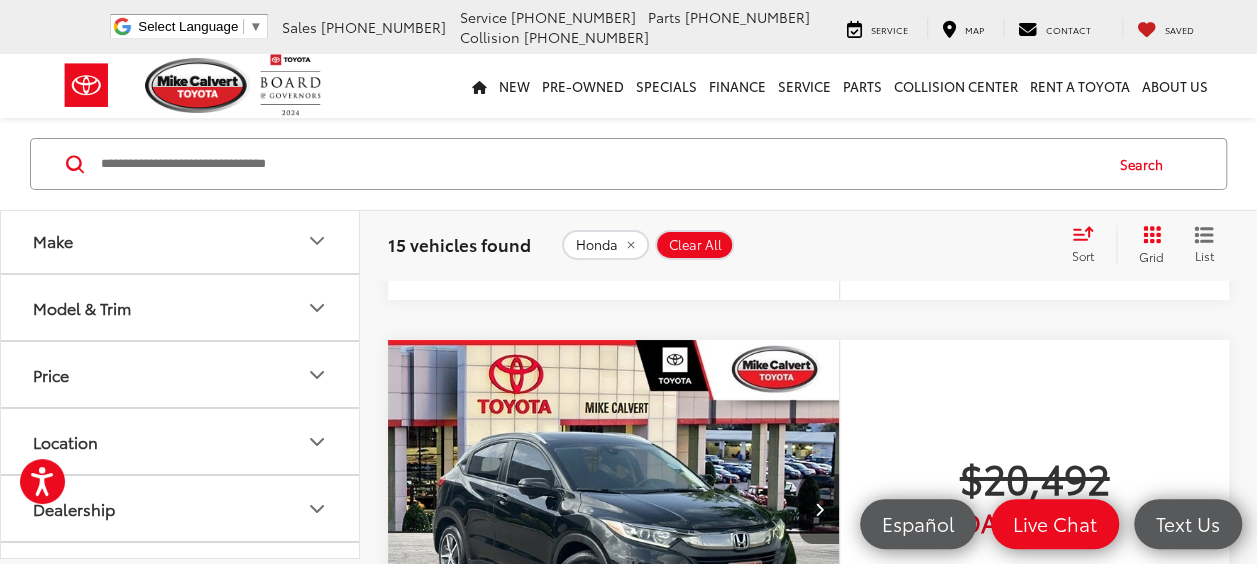 click at bounding box center [600, 164] 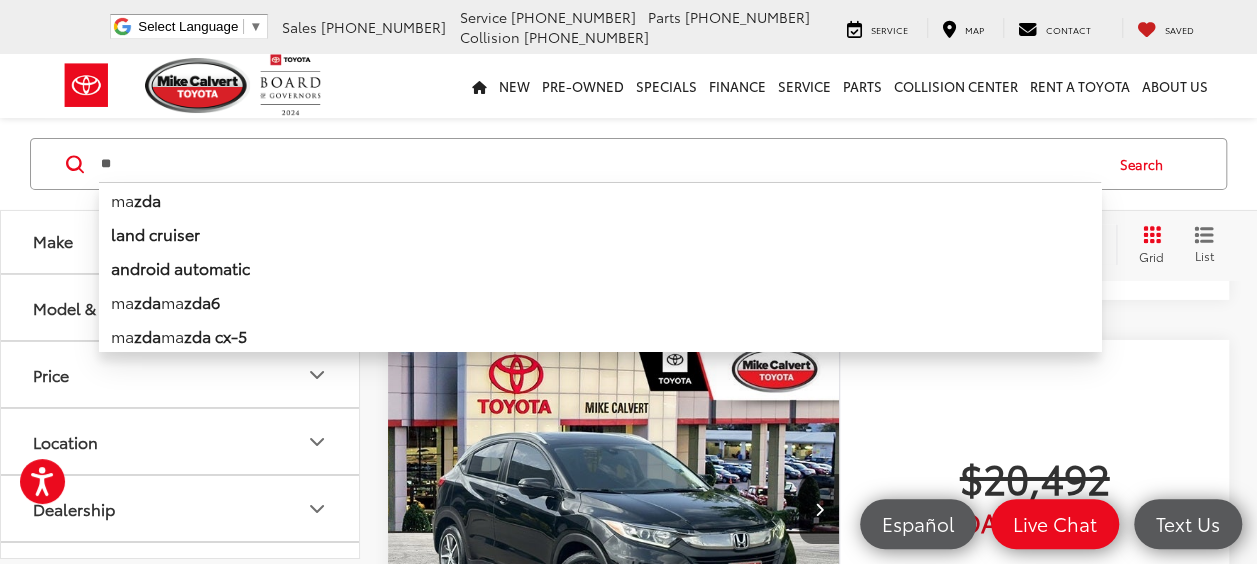type on "*" 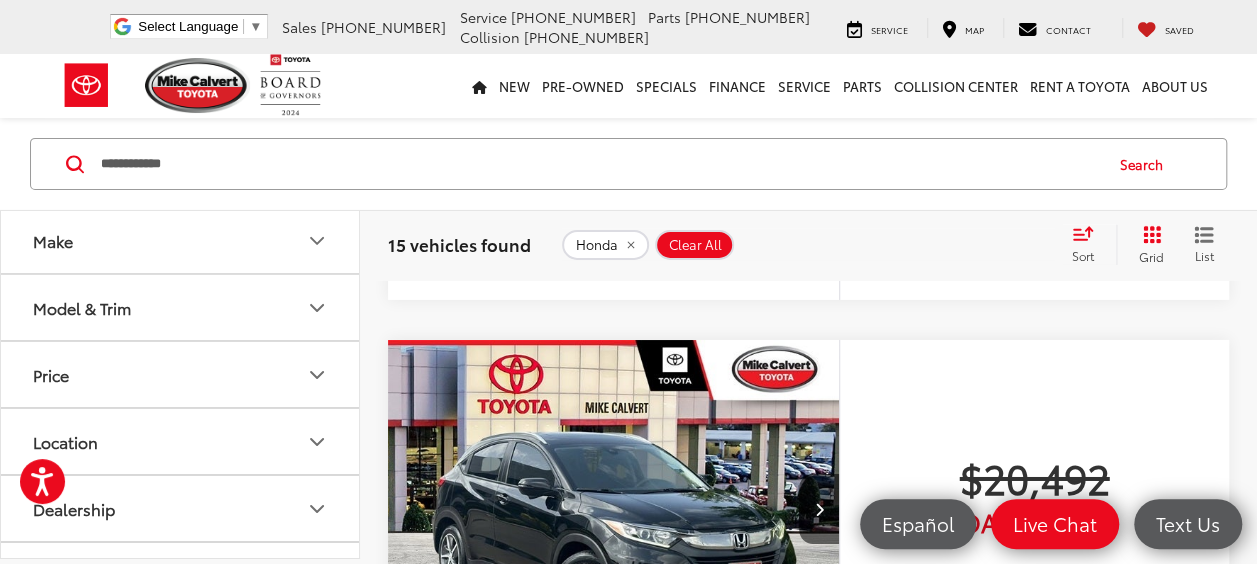 type on "**********" 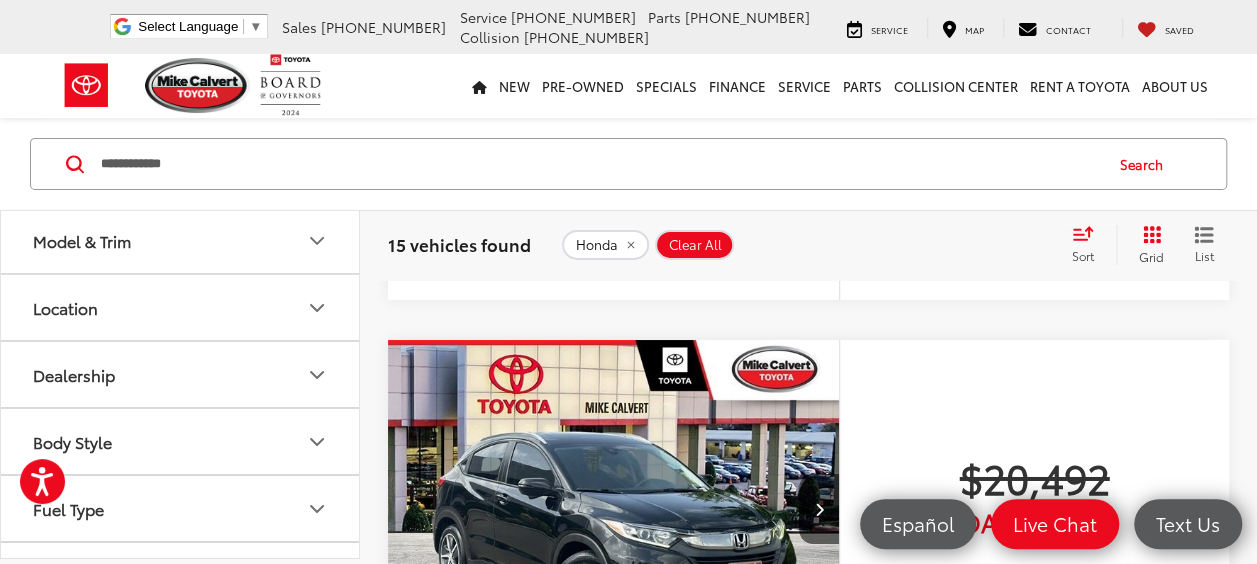 scroll, scrollTop: 3099, scrollLeft: 0, axis: vertical 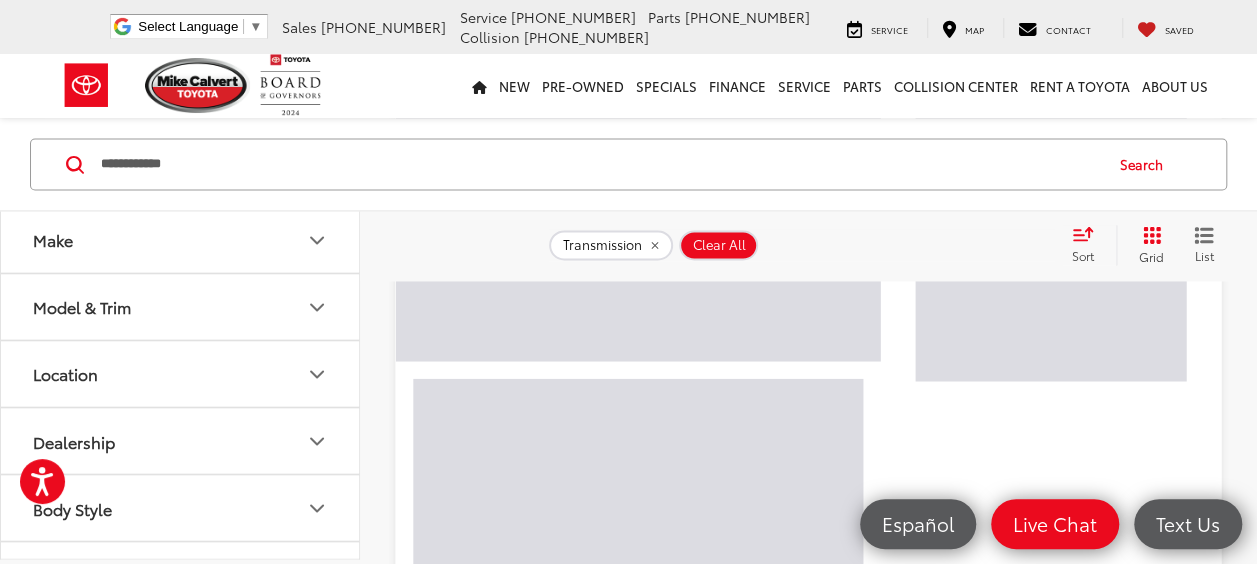 click on "Search" at bounding box center [1146, 164] 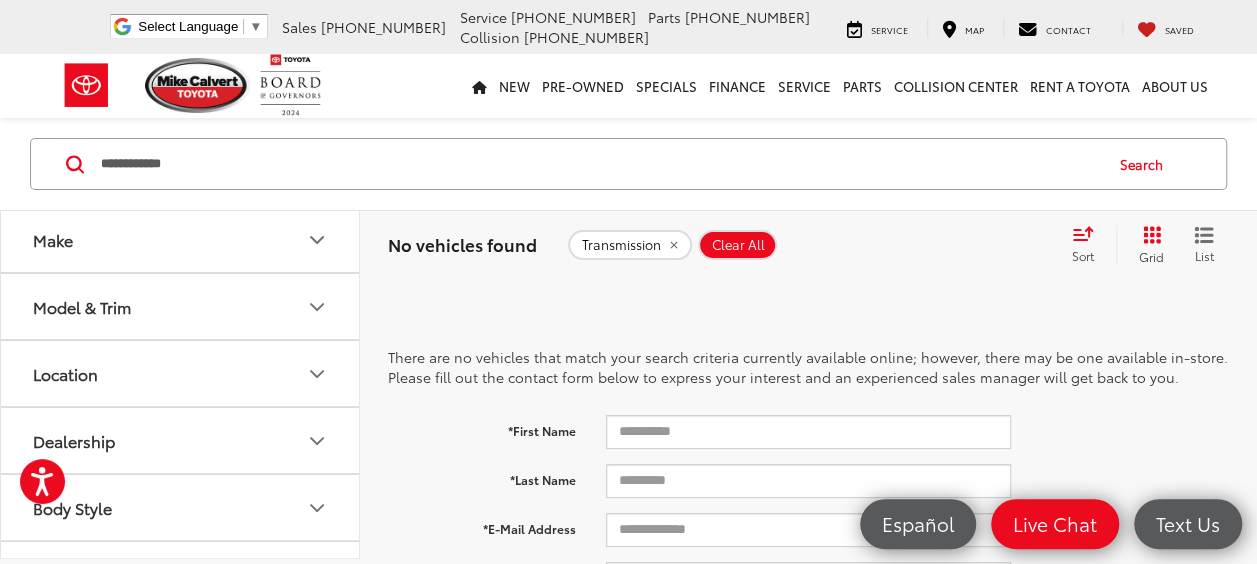 scroll, scrollTop: 0, scrollLeft: 0, axis: both 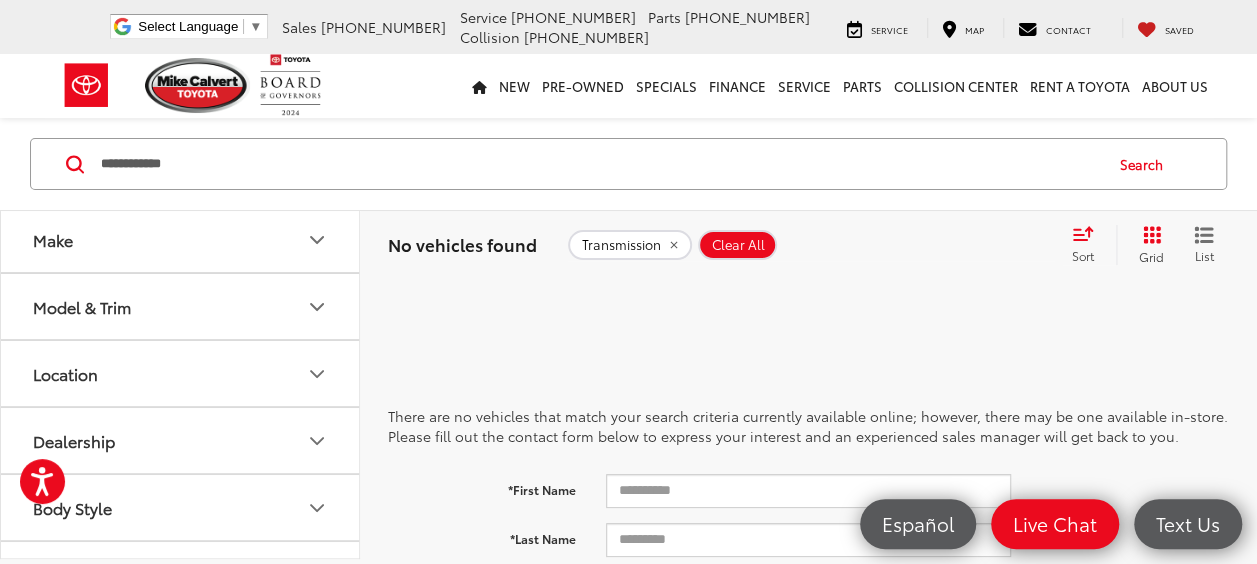 drag, startPoint x: 436, startPoint y: 182, endPoint x: 102, endPoint y: 225, distance: 336.7566 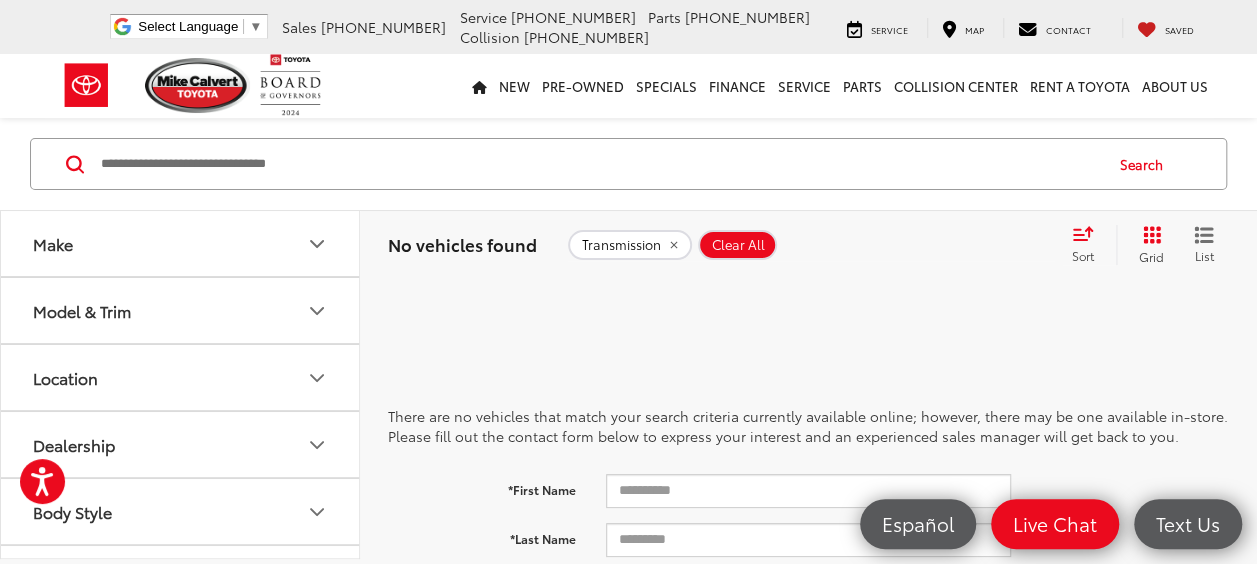 type 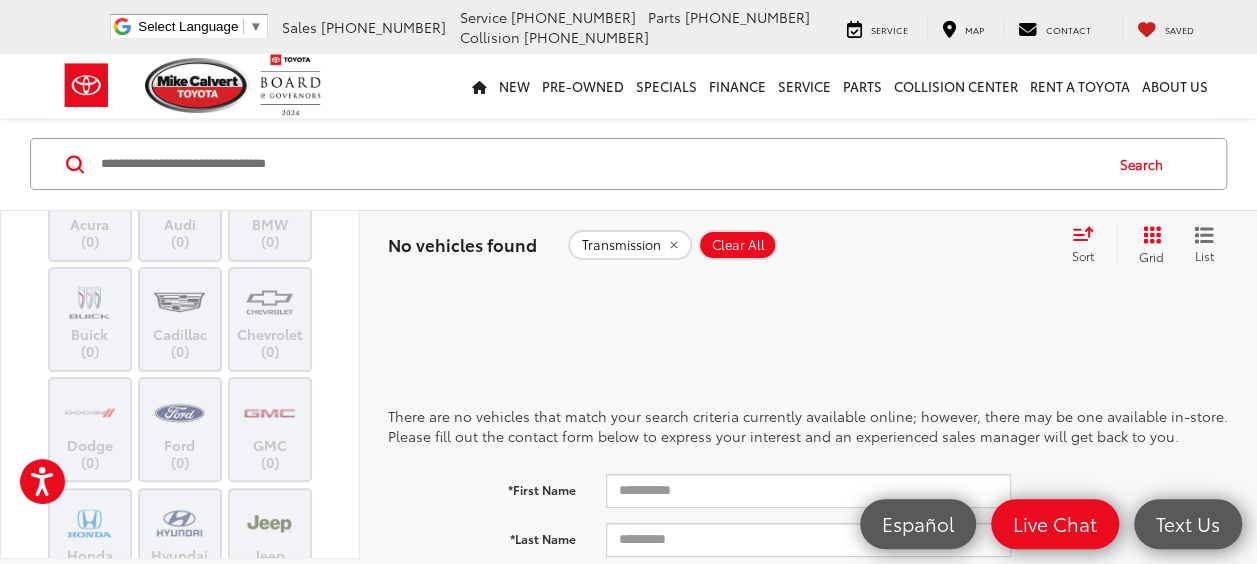 scroll, scrollTop: 132, scrollLeft: 0, axis: vertical 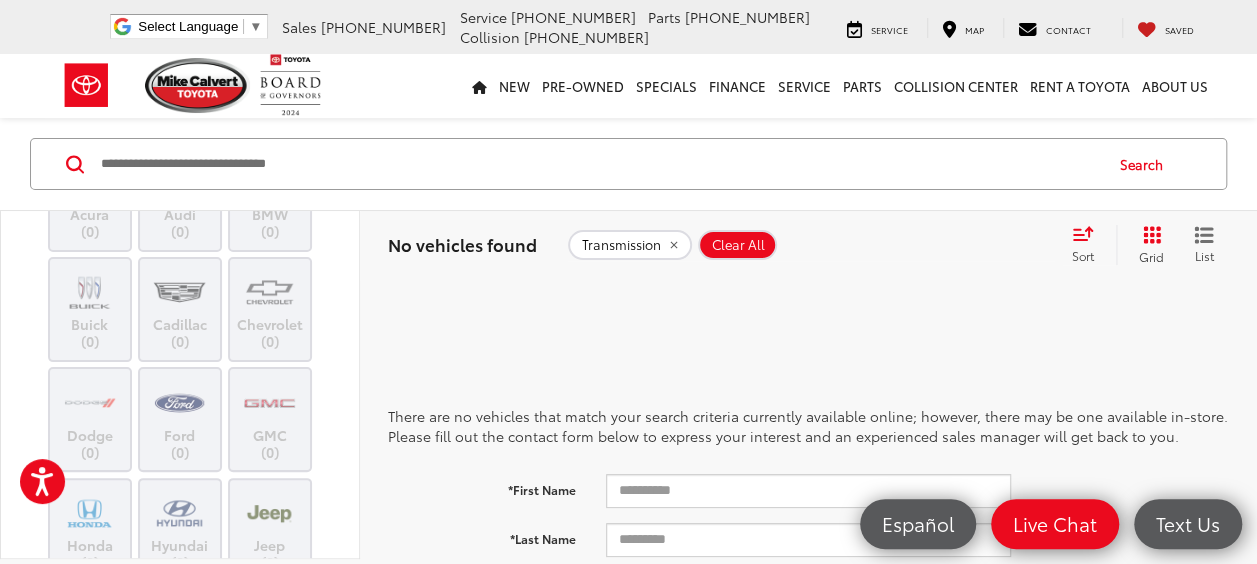 click on "Transmission" 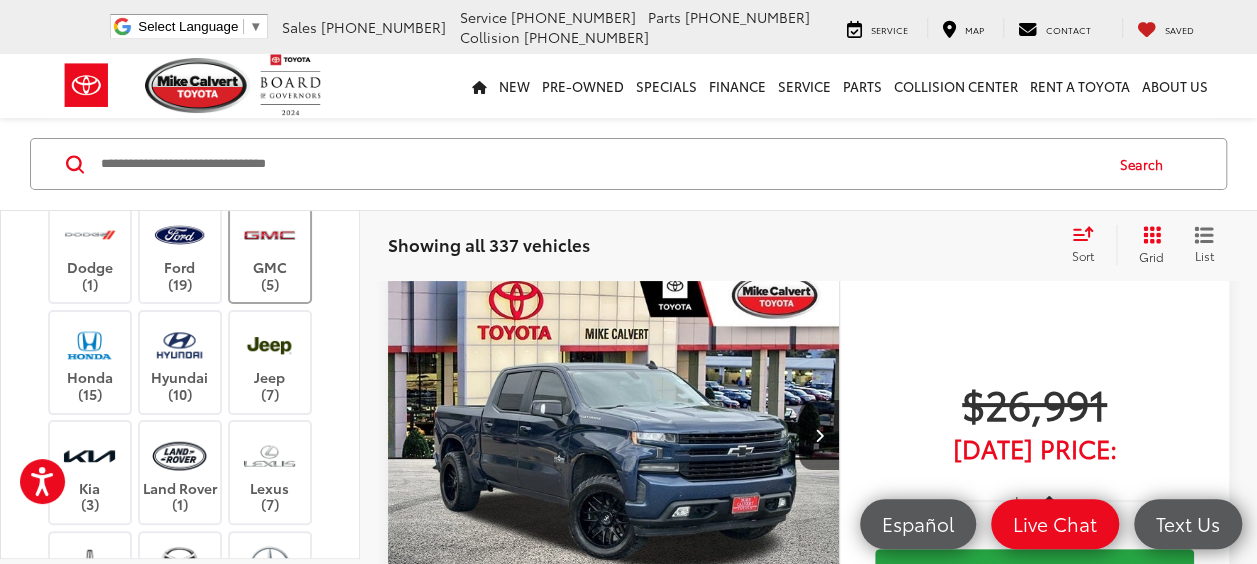 scroll, scrollTop: 368, scrollLeft: 0, axis: vertical 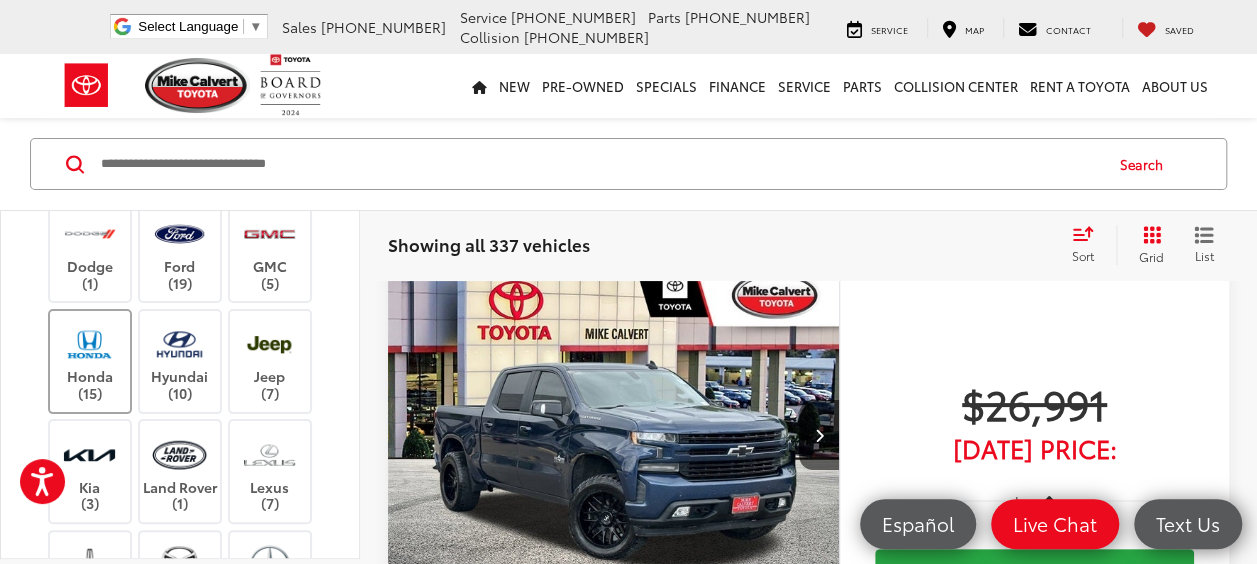 click at bounding box center (89, 344) 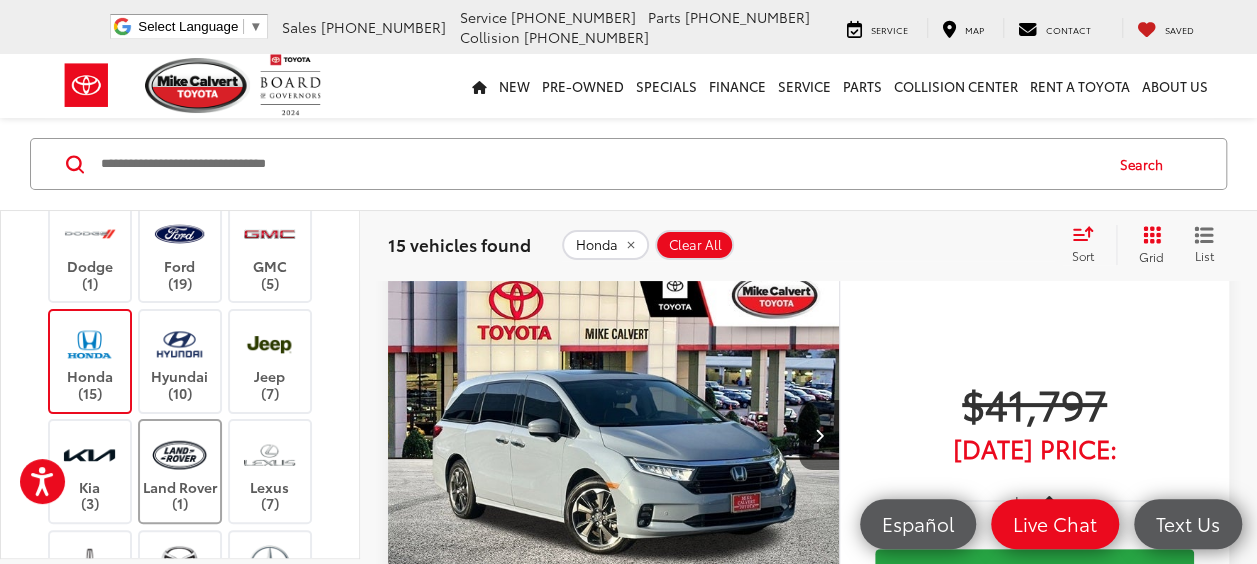 scroll, scrollTop: 702, scrollLeft: 0, axis: vertical 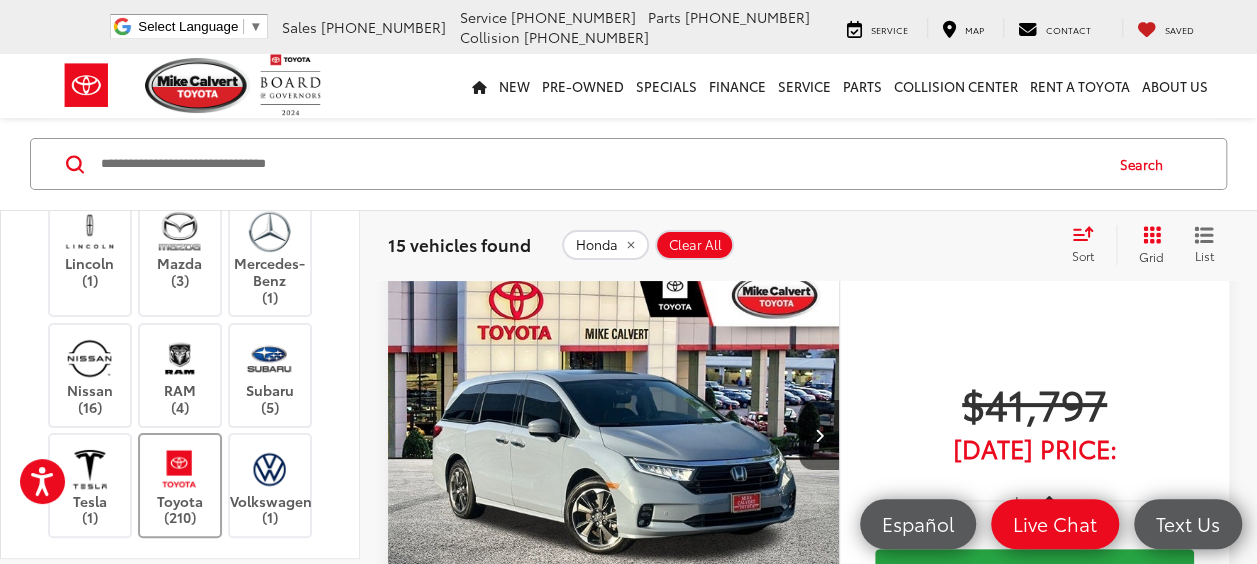 click at bounding box center (179, 468) 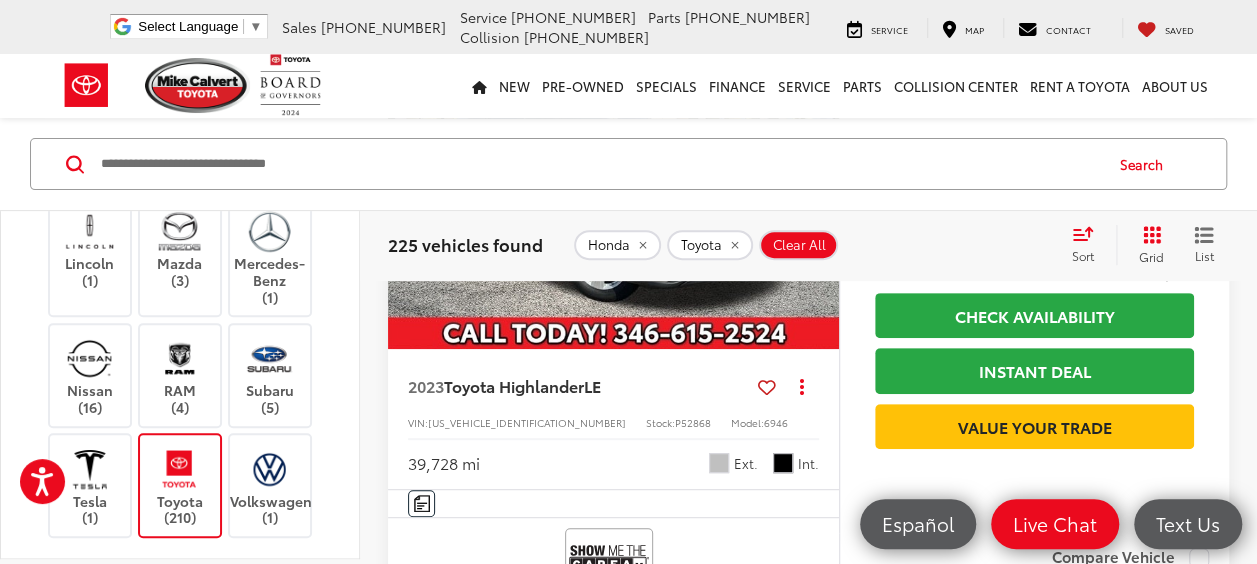 scroll, scrollTop: 258, scrollLeft: 0, axis: vertical 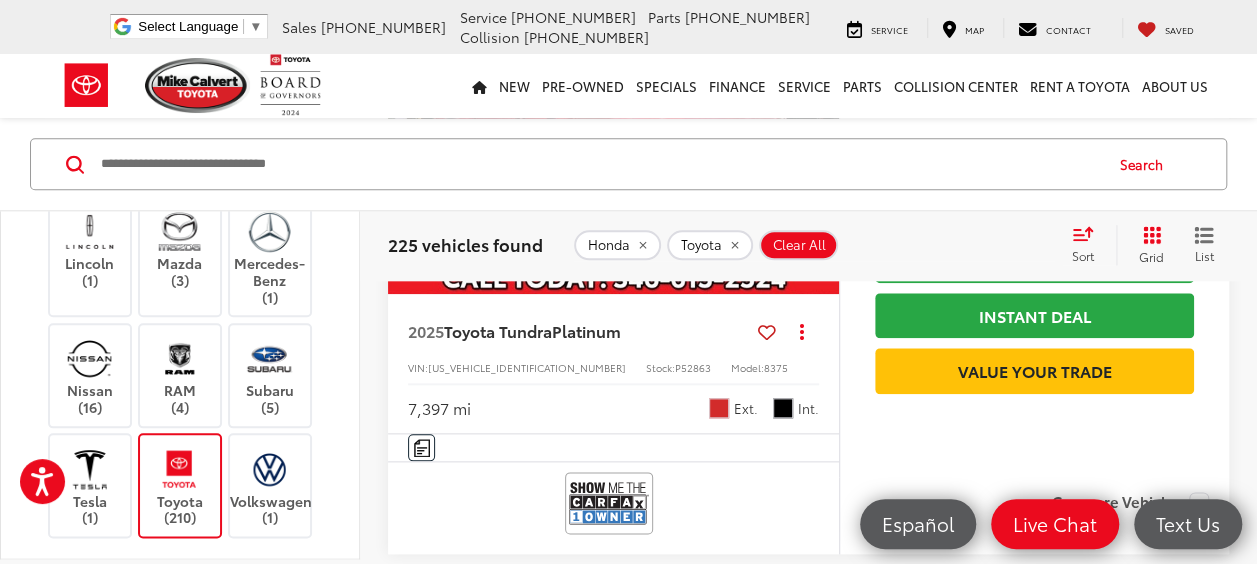 drag, startPoint x: 1002, startPoint y: 209, endPoint x: 1052, endPoint y: -54, distance: 267.71066 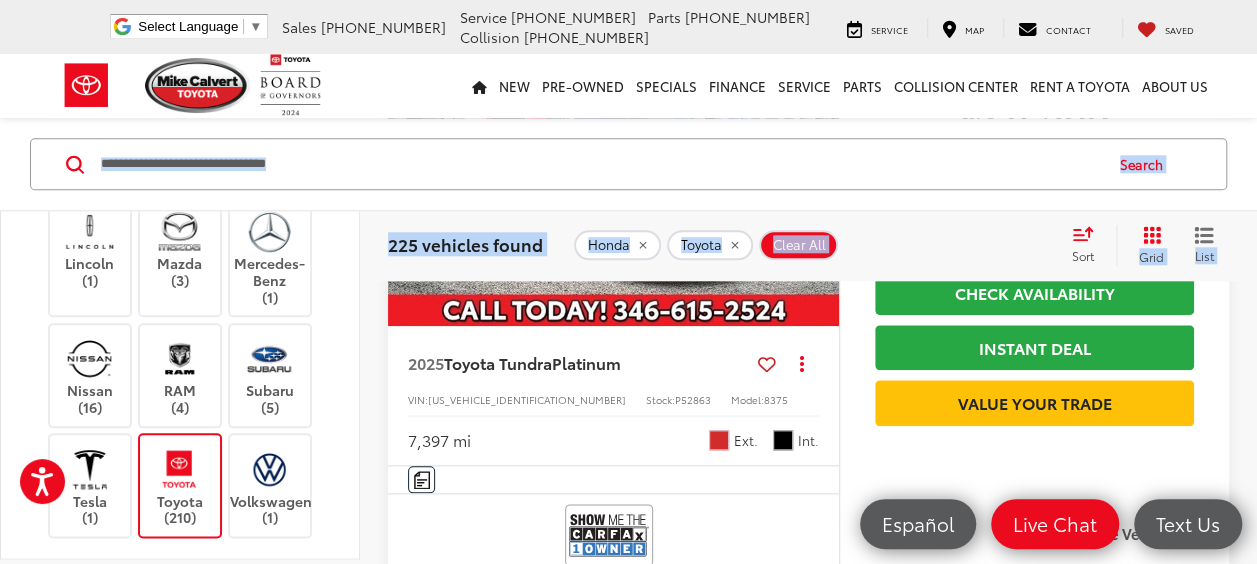 drag, startPoint x: 1052, startPoint y: -54, endPoint x: 939, endPoint y: 232, distance: 307.51422 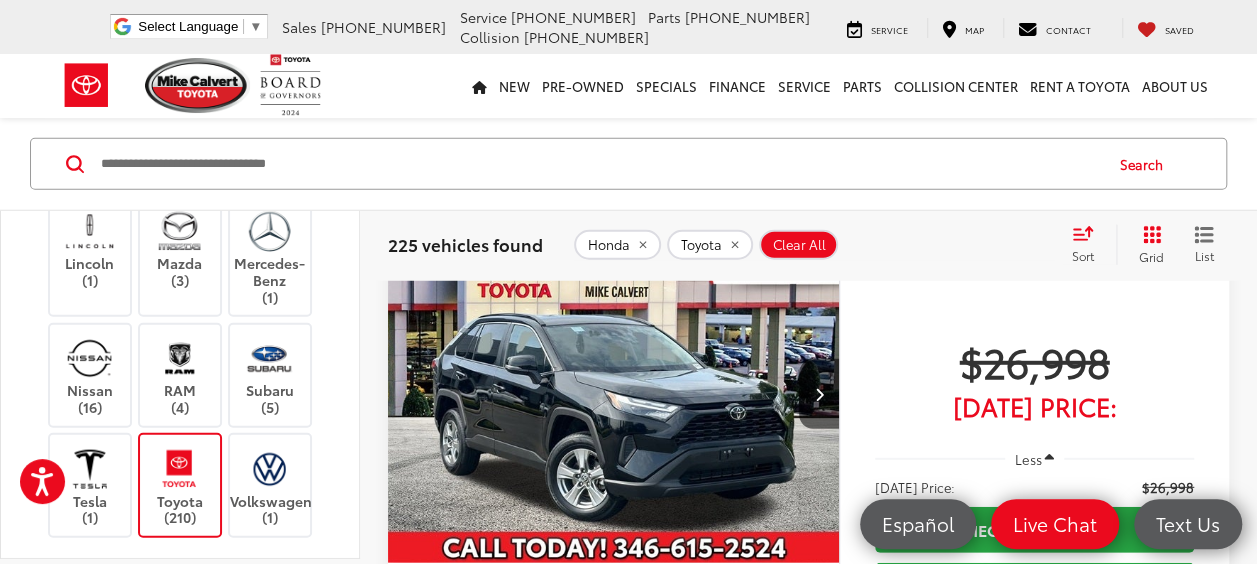 scroll, scrollTop: 2598, scrollLeft: 0, axis: vertical 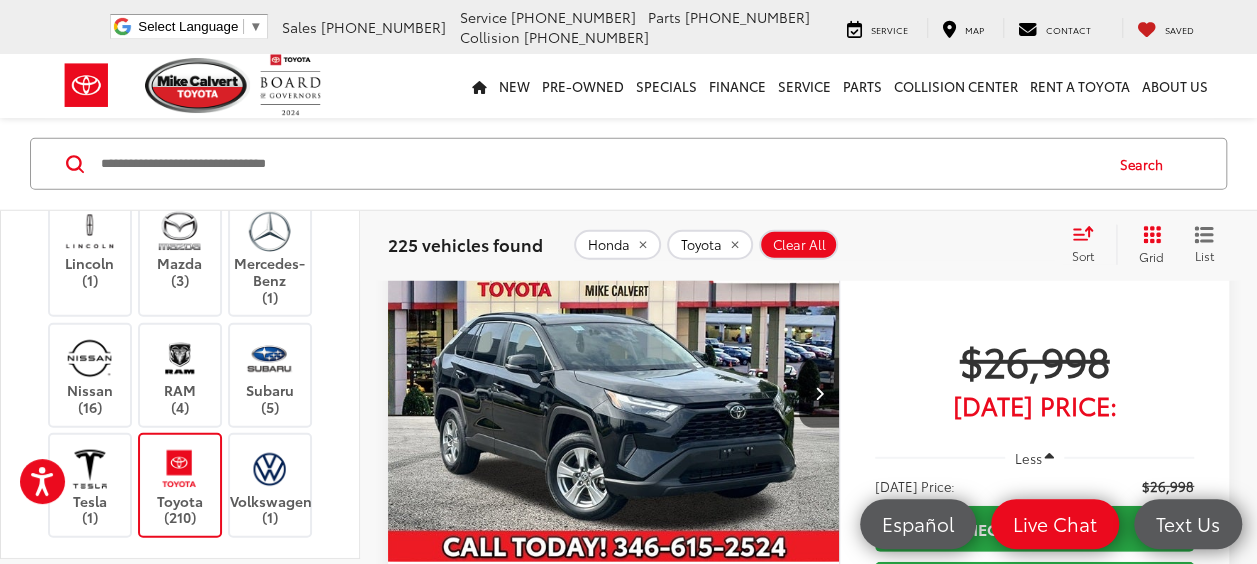 click 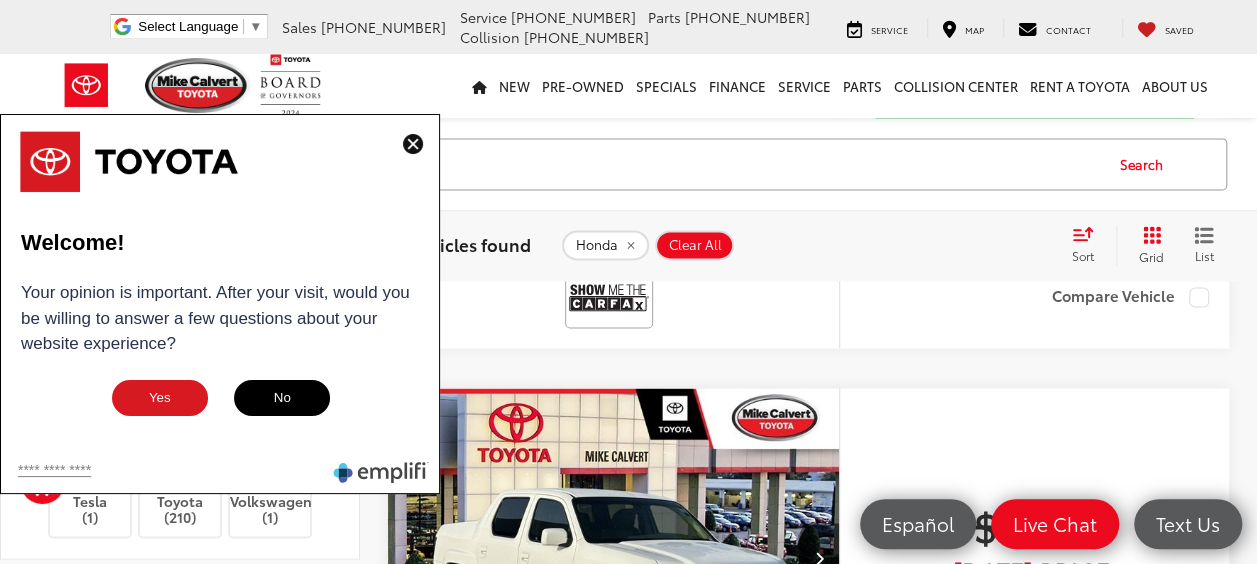 scroll, scrollTop: 5505, scrollLeft: 0, axis: vertical 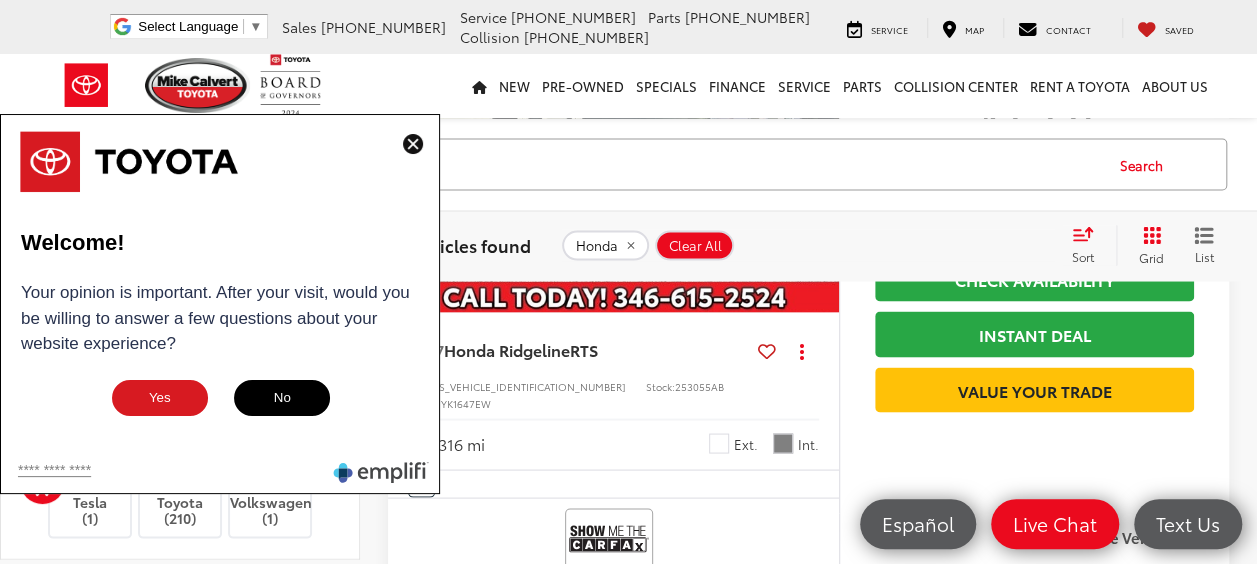 click on "No" at bounding box center (282, 398) 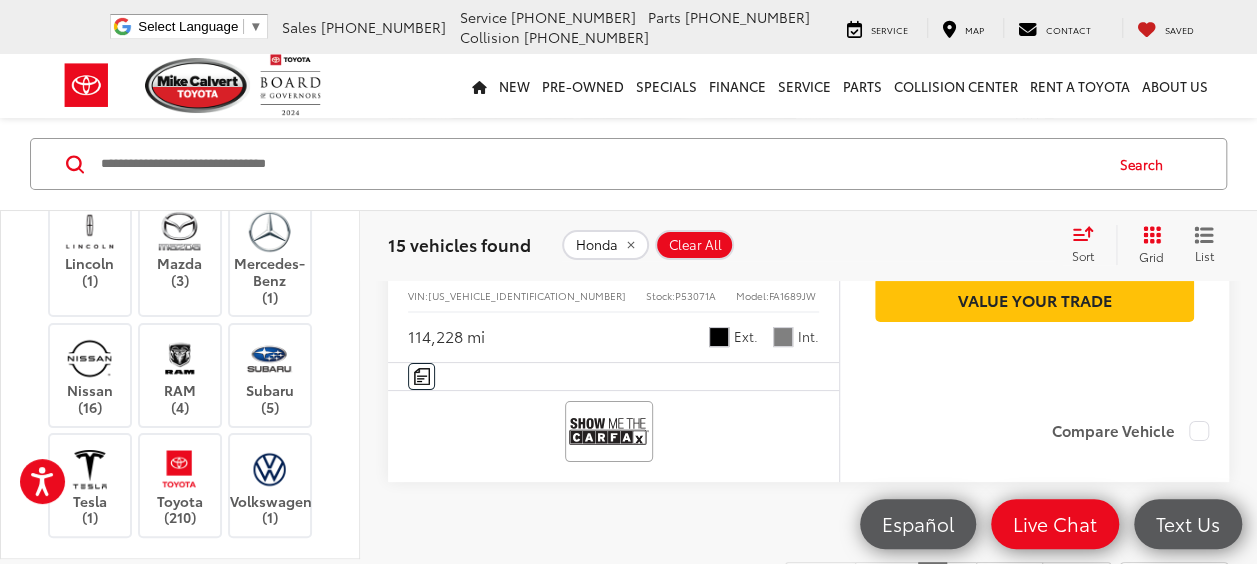 scroll, scrollTop: 7544, scrollLeft: 0, axis: vertical 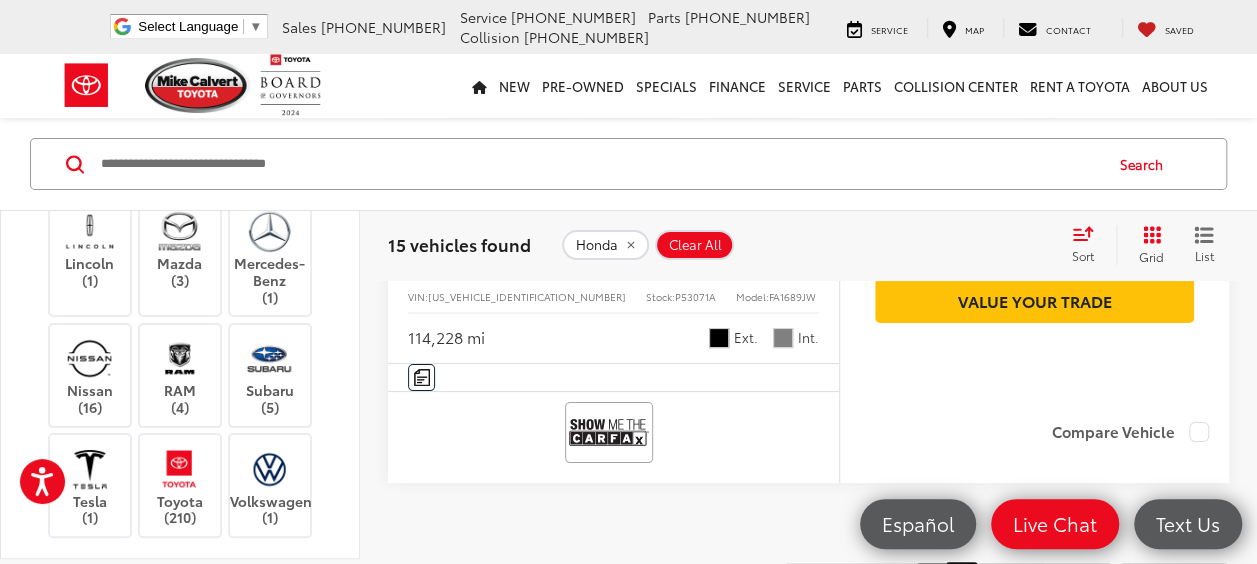 click on "2" at bounding box center (961, 581) 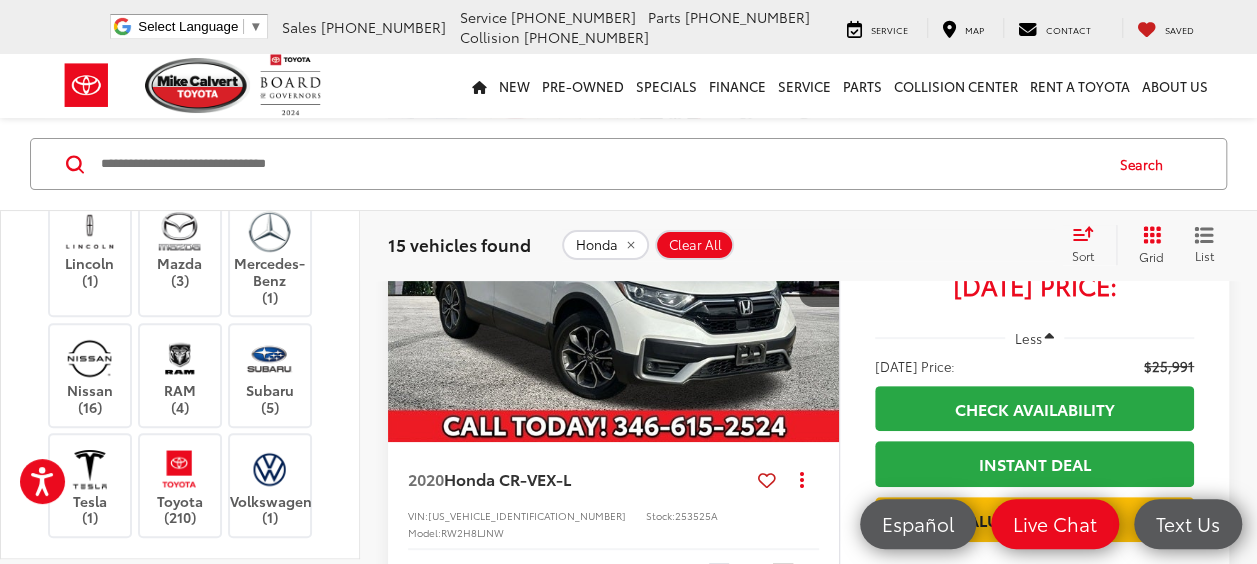scroll, scrollTop: 0, scrollLeft: 0, axis: both 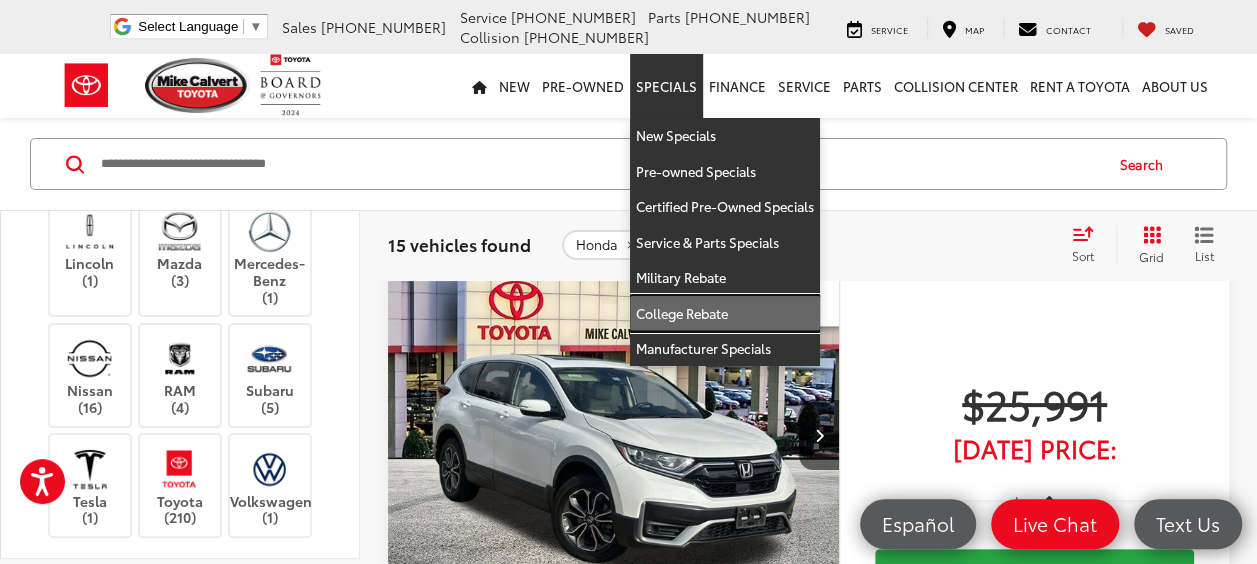 click on "College Rebate" at bounding box center (725, 314) 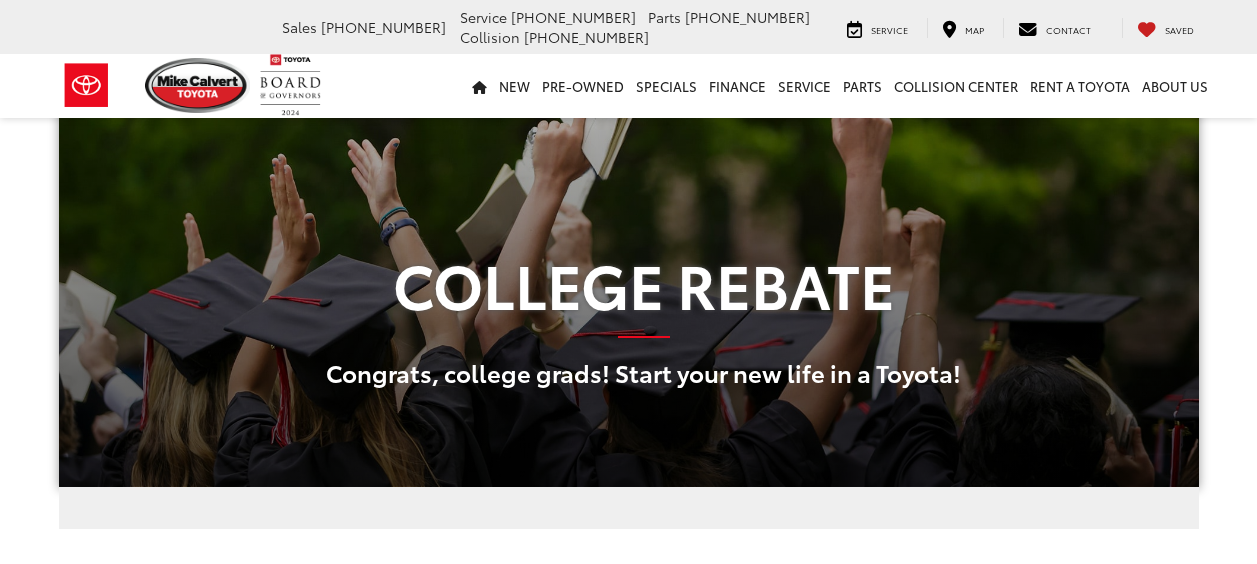 scroll, scrollTop: 0, scrollLeft: 0, axis: both 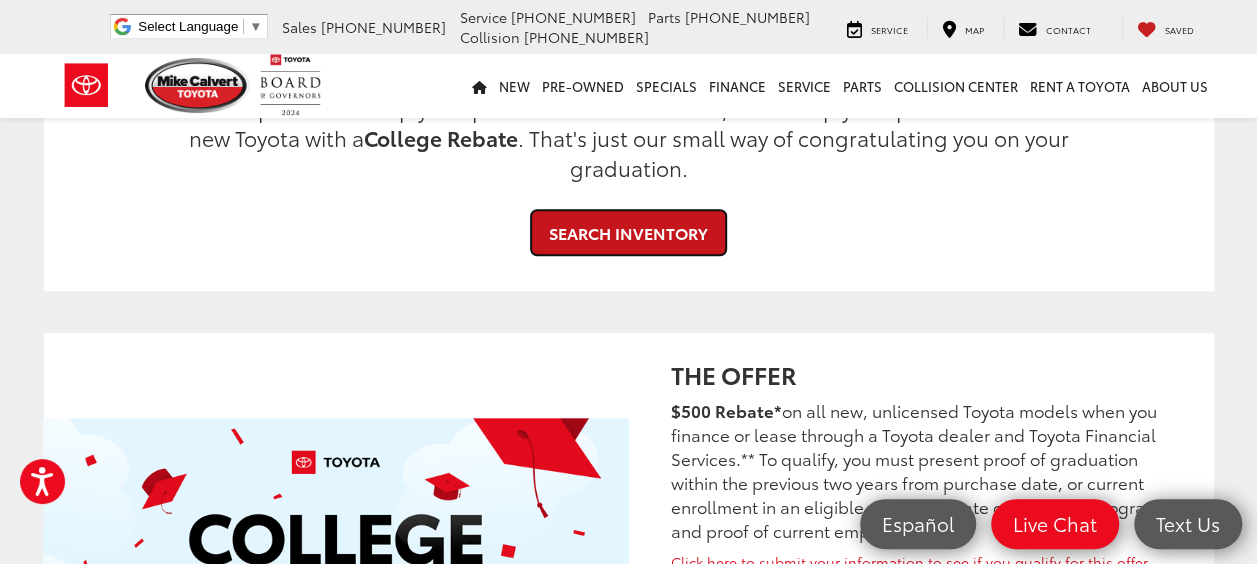 click on "Search Inventory" at bounding box center (628, 232) 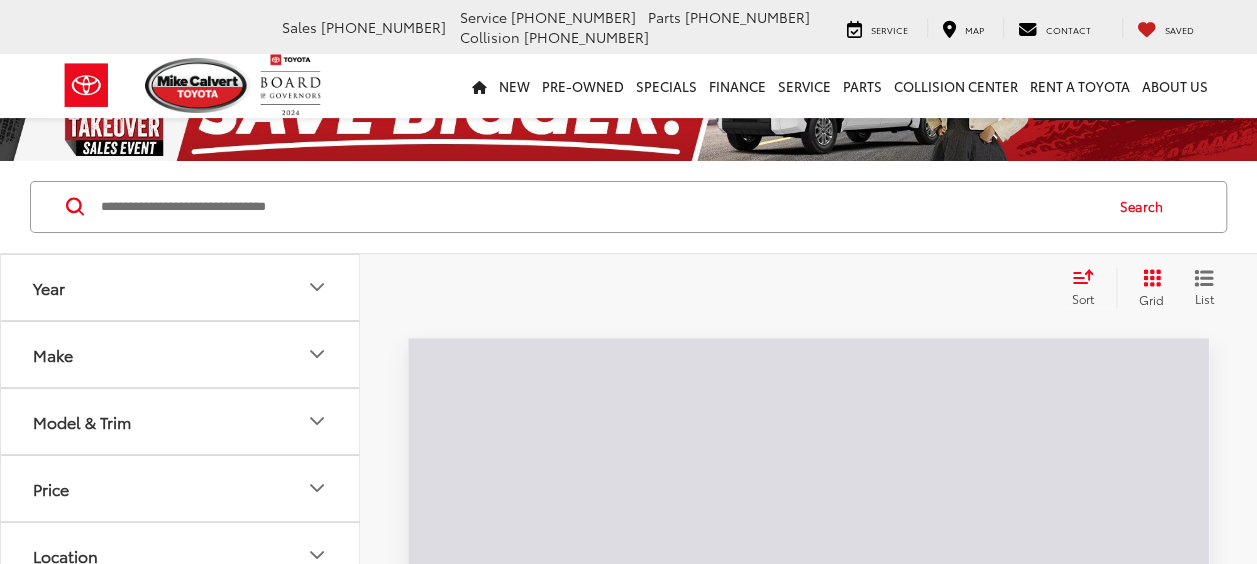 scroll, scrollTop: 116, scrollLeft: 0, axis: vertical 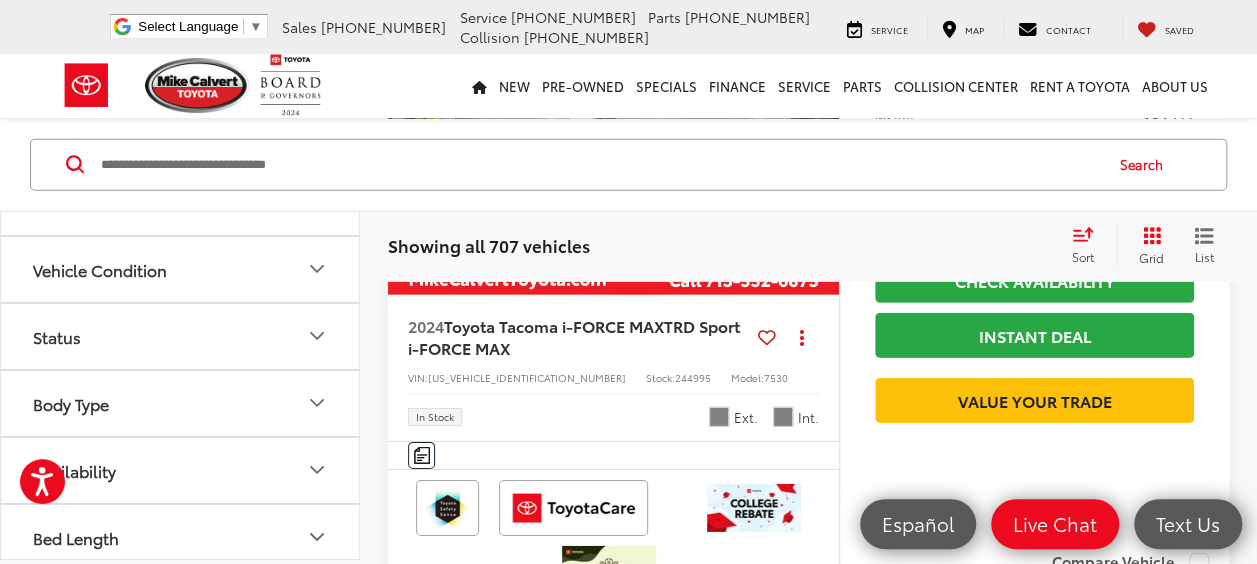 click on "Body Type" at bounding box center (181, 402) 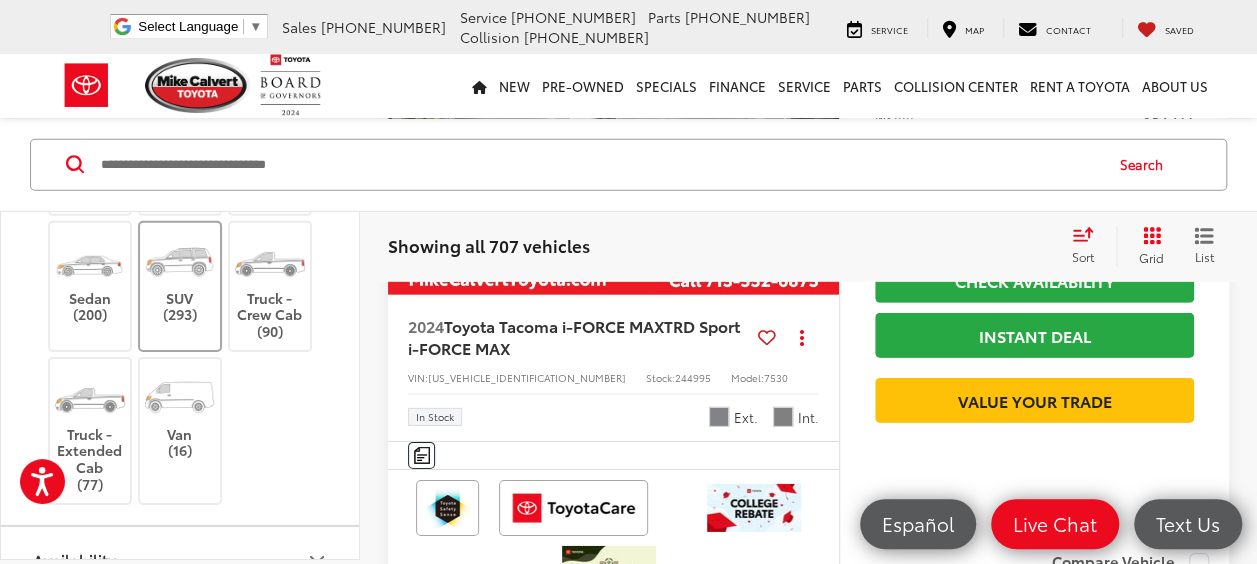 scroll, scrollTop: 994, scrollLeft: 0, axis: vertical 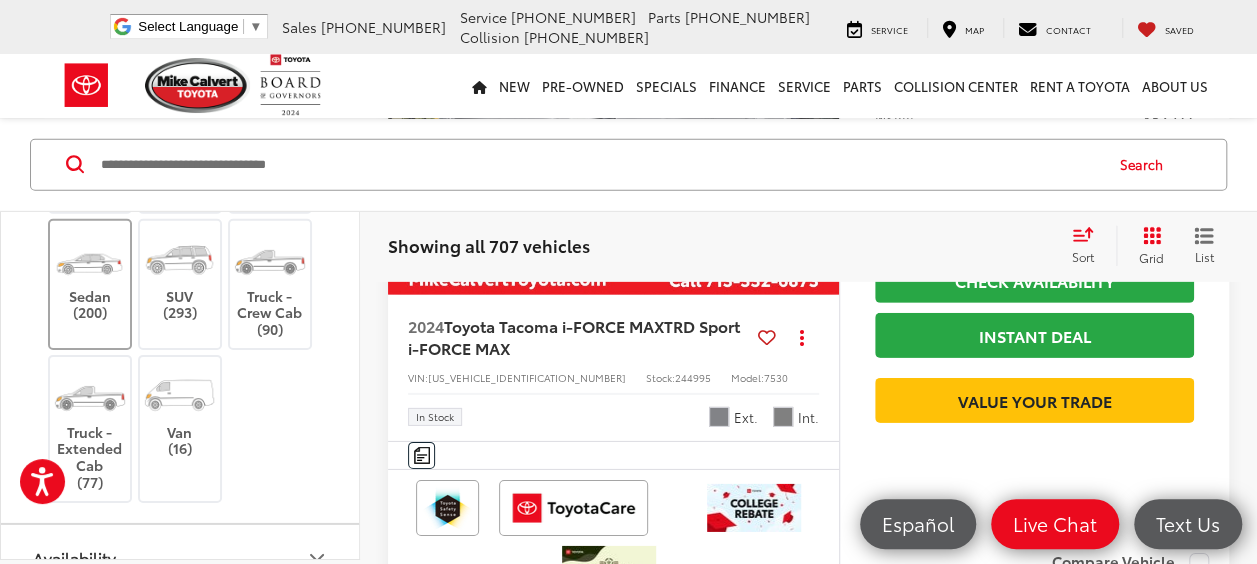 click at bounding box center [89, 259] 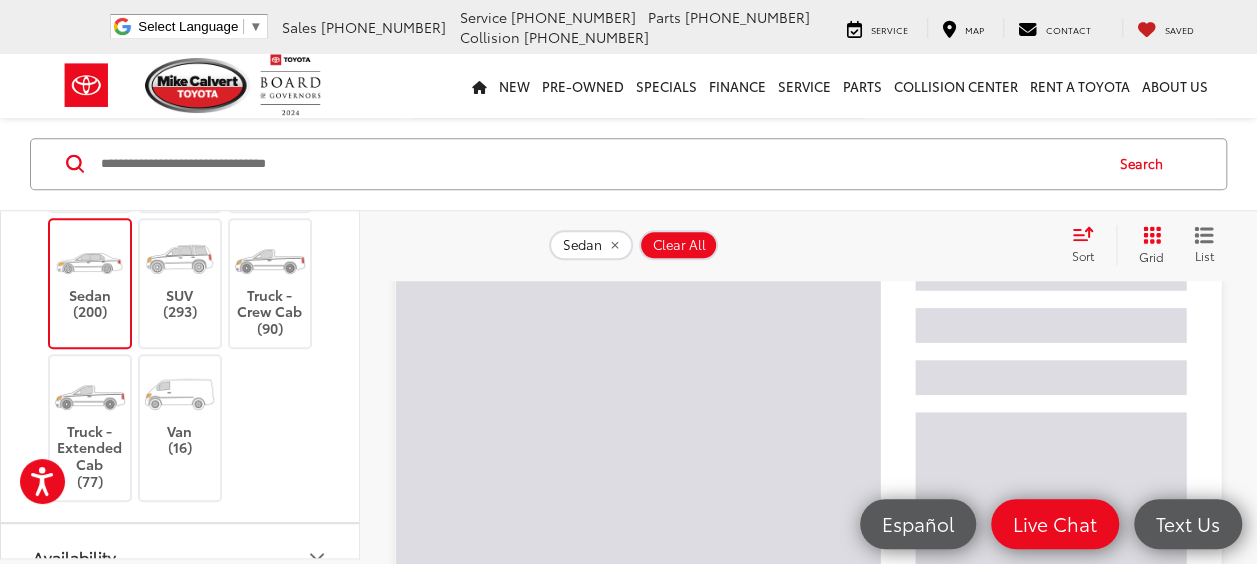 scroll, scrollTop: 108, scrollLeft: 0, axis: vertical 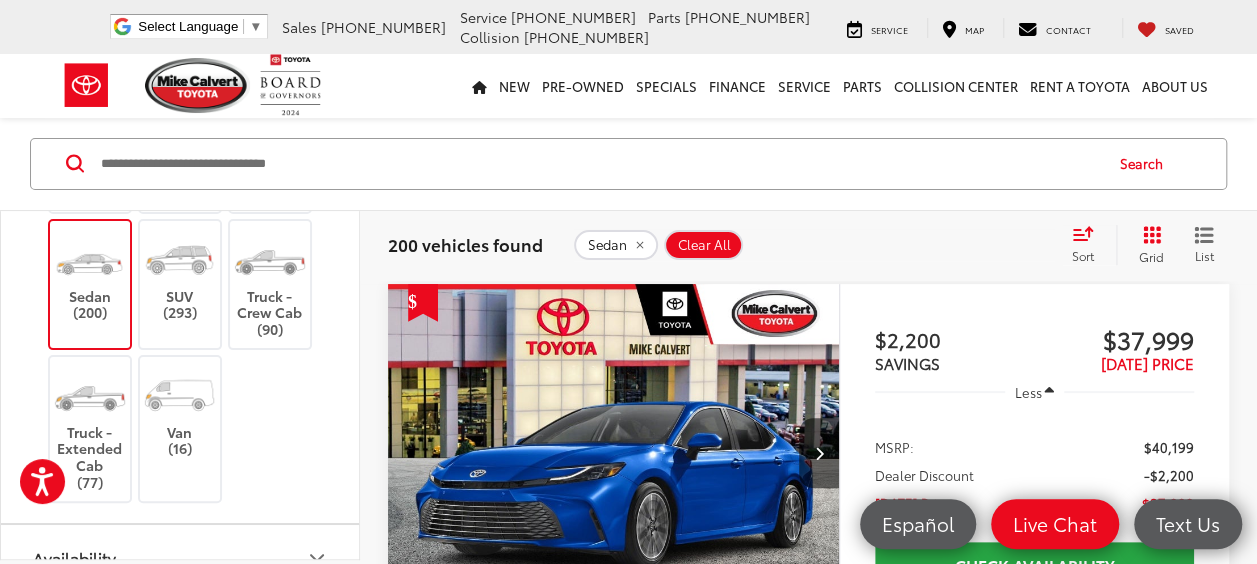 click at bounding box center [89, 259] 